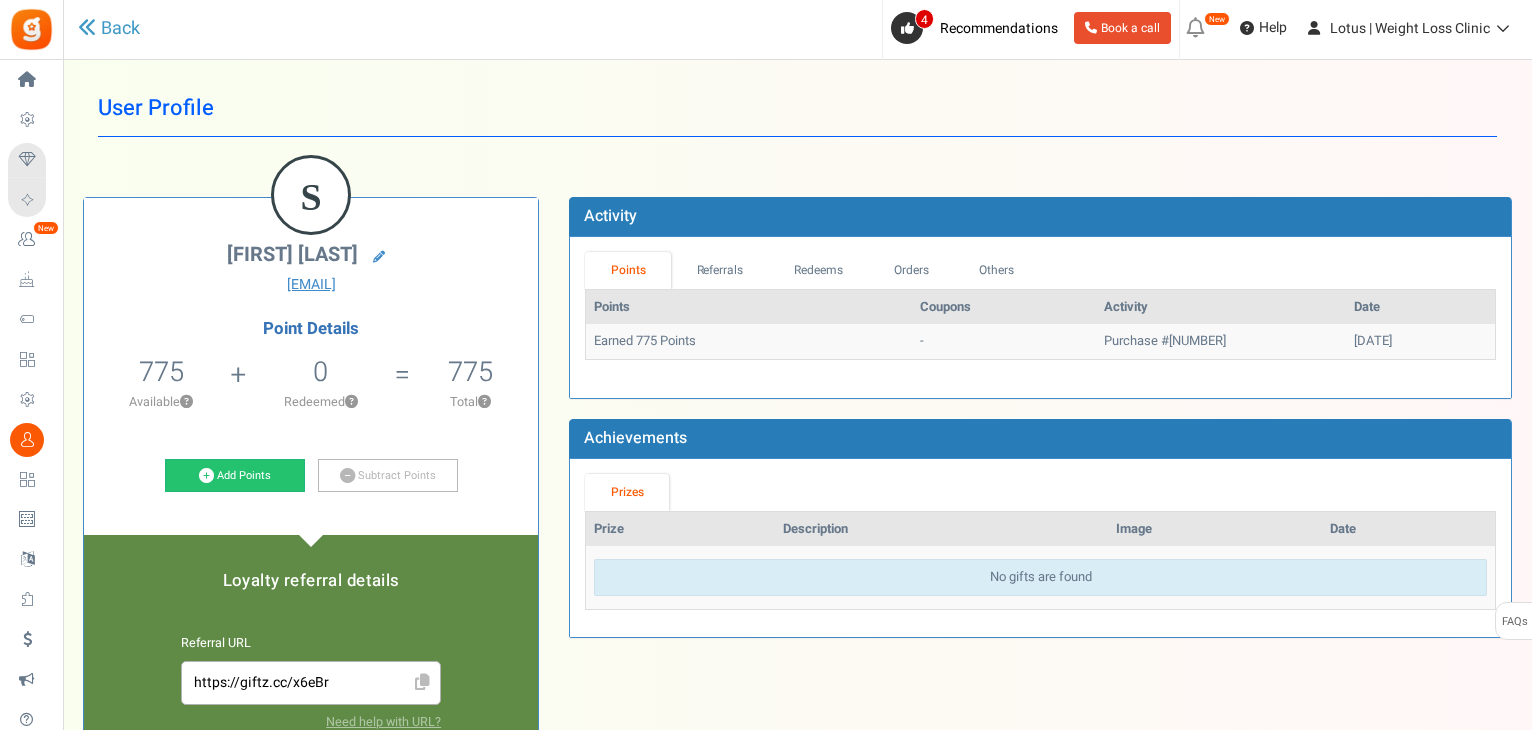 scroll, scrollTop: 0, scrollLeft: 0, axis: both 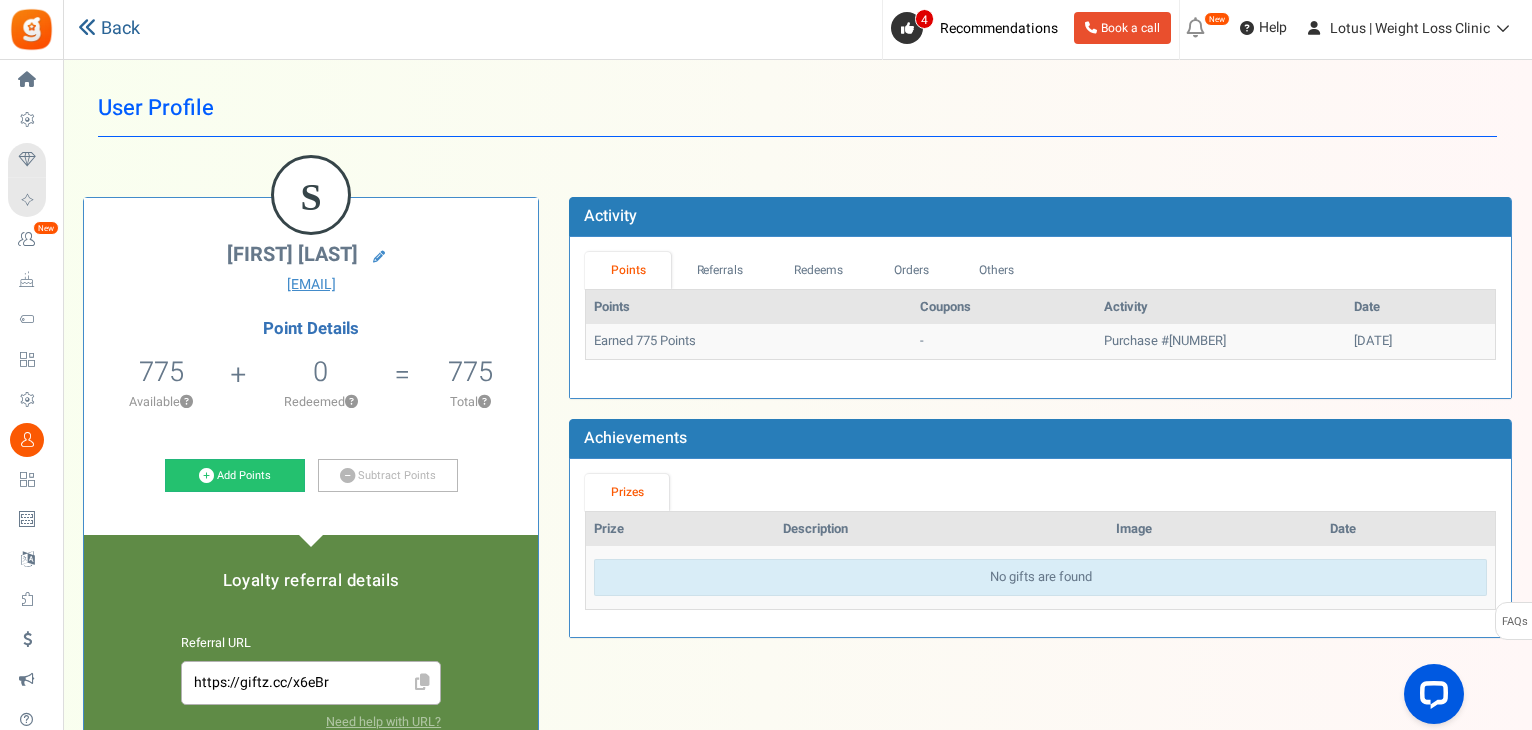 click on "Back" at bounding box center (109, 29) 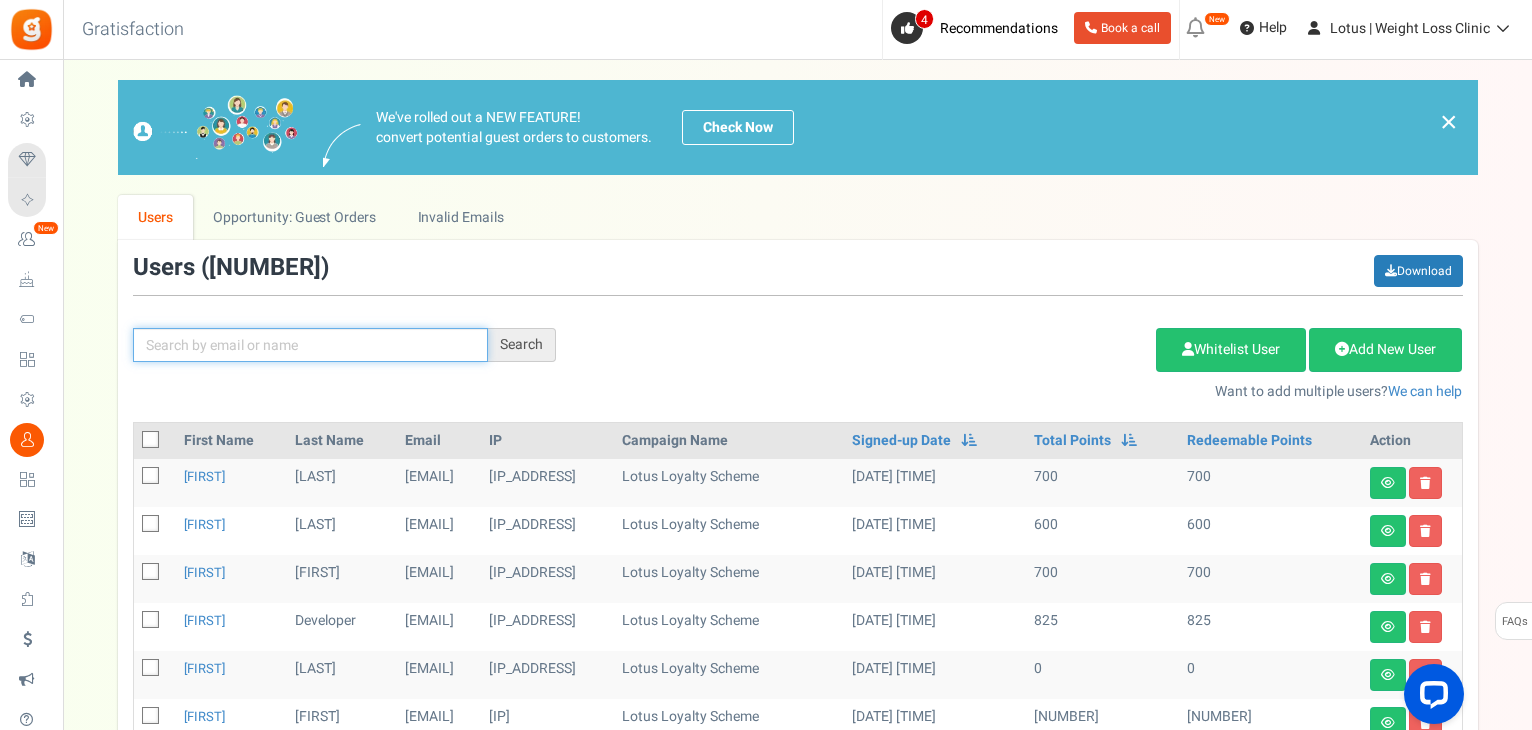 click at bounding box center [310, 345] 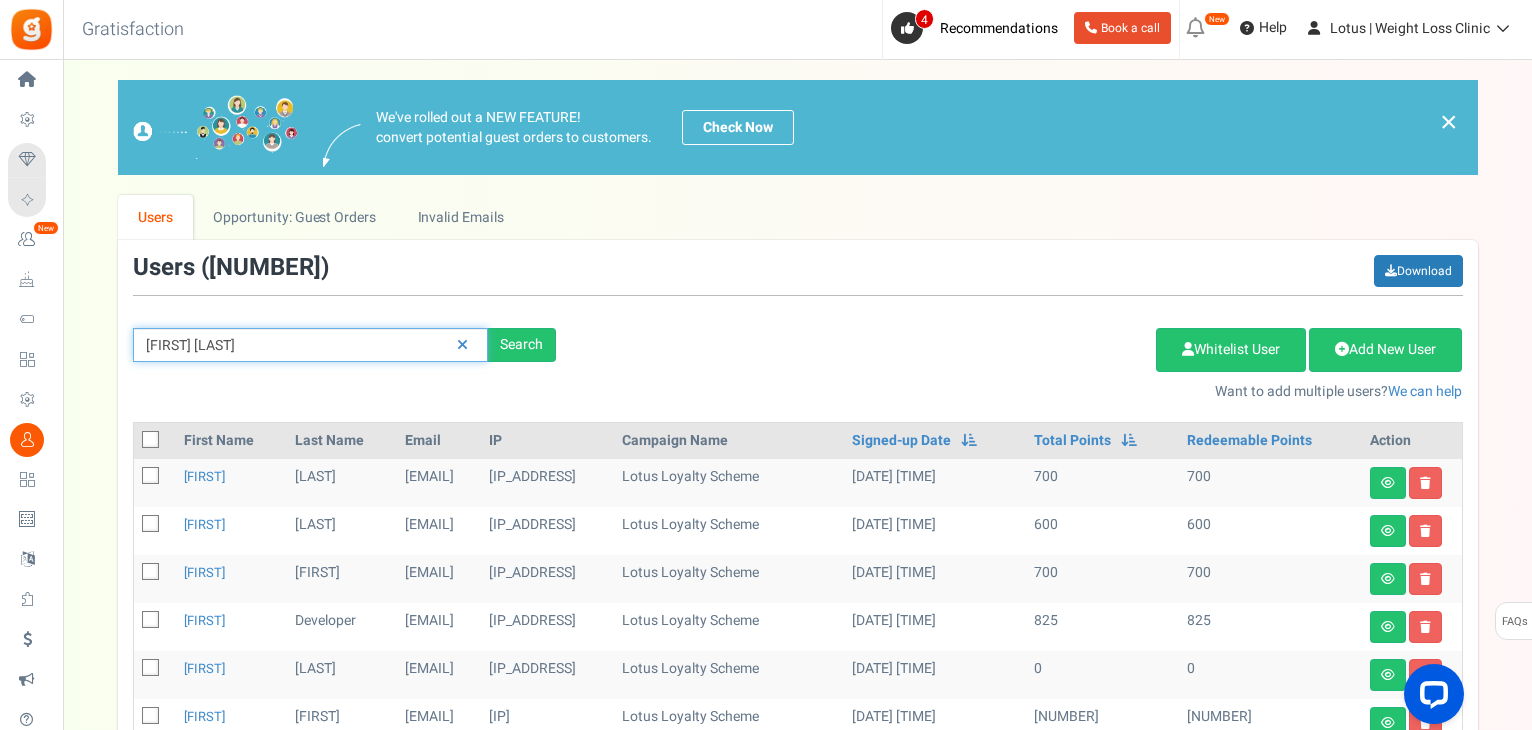 type on "[FIRST] [LAST]" 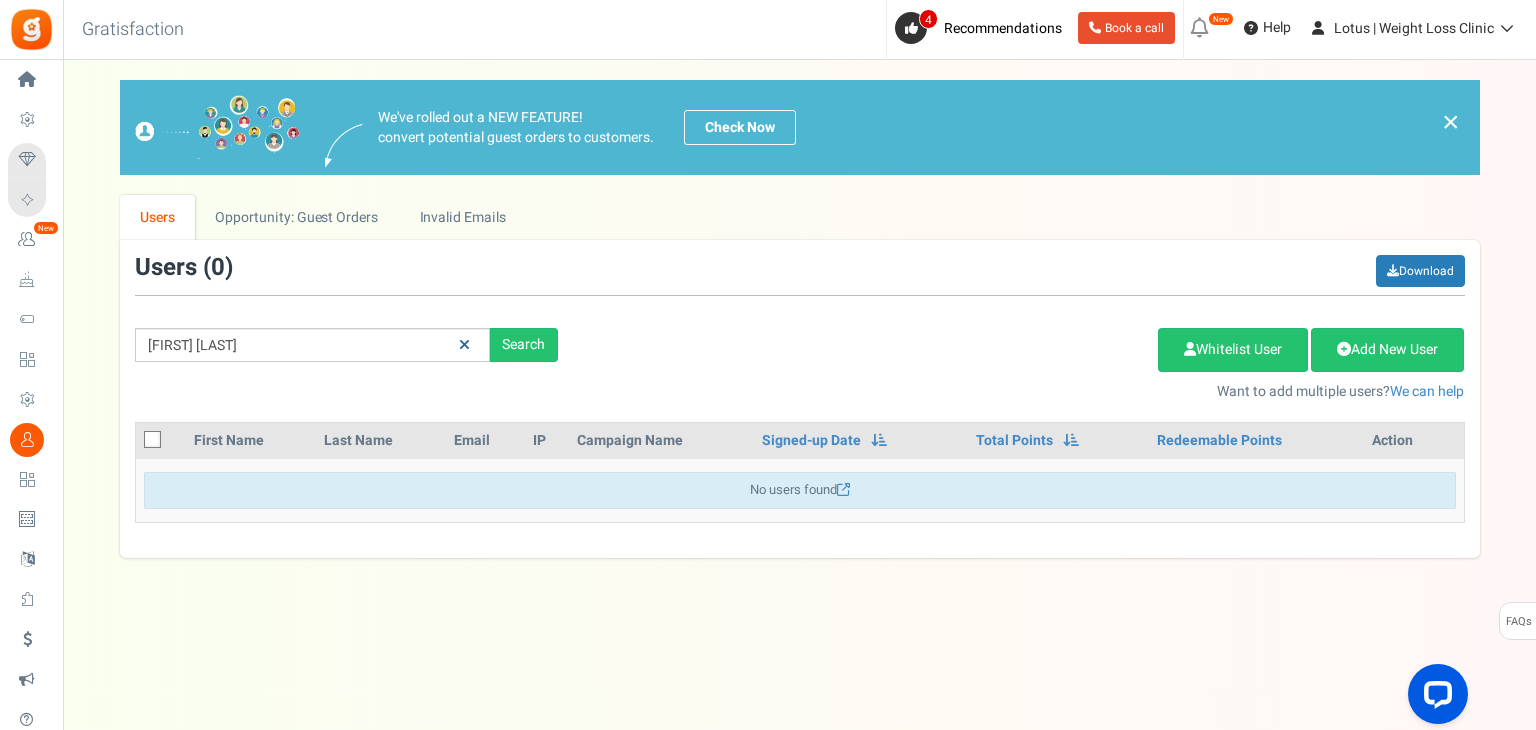 click at bounding box center [464, 345] 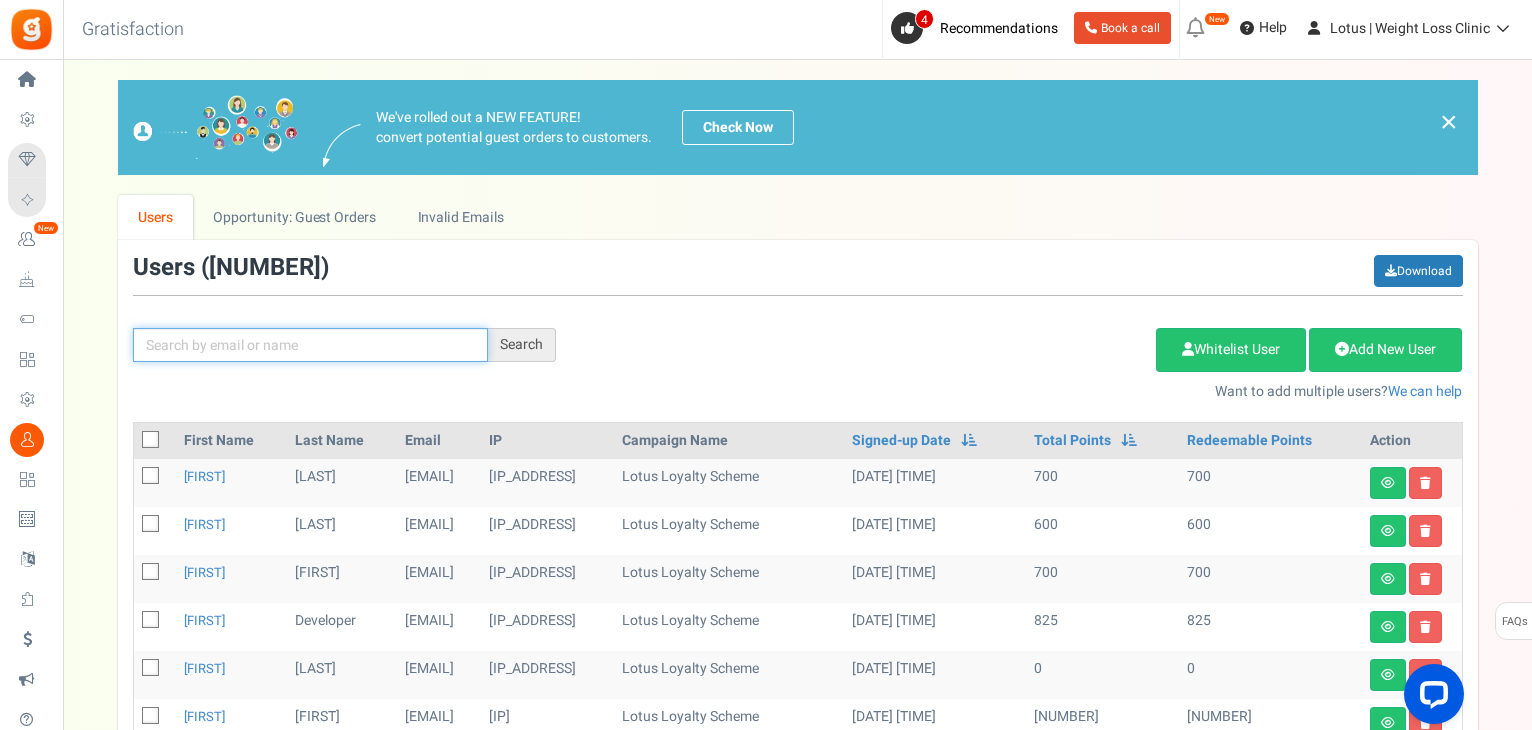 click at bounding box center (310, 345) 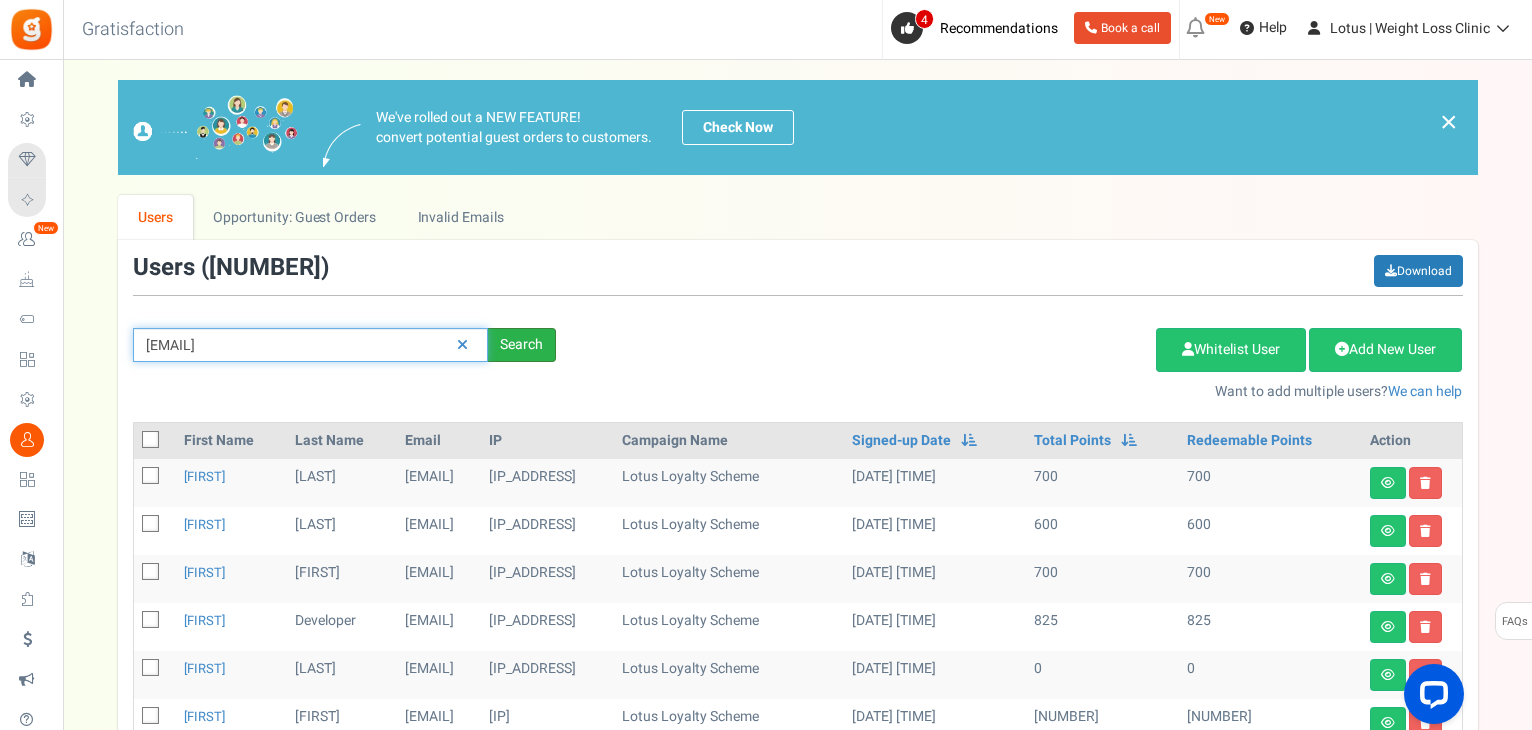 type on "[EMAIL]" 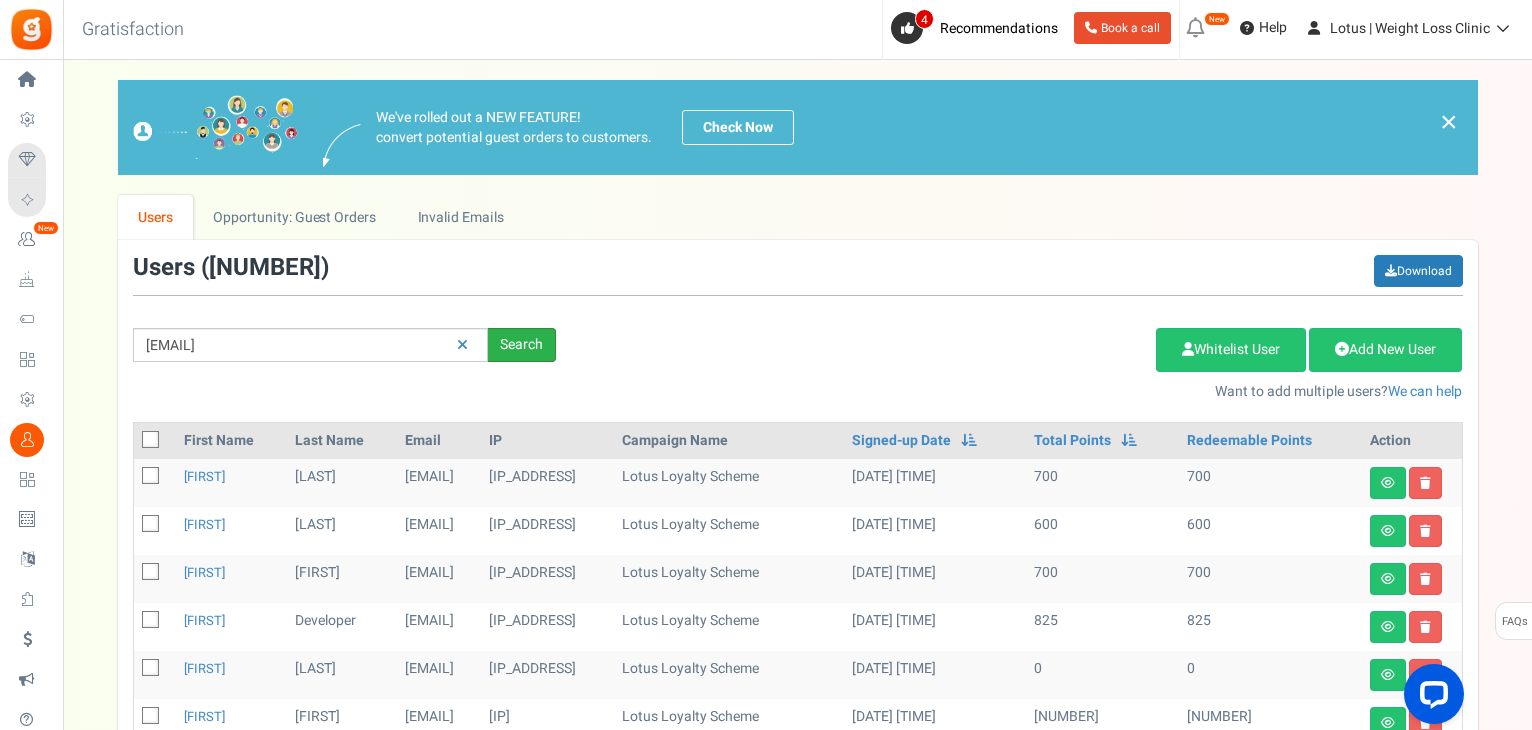 click on "Search" at bounding box center [522, 345] 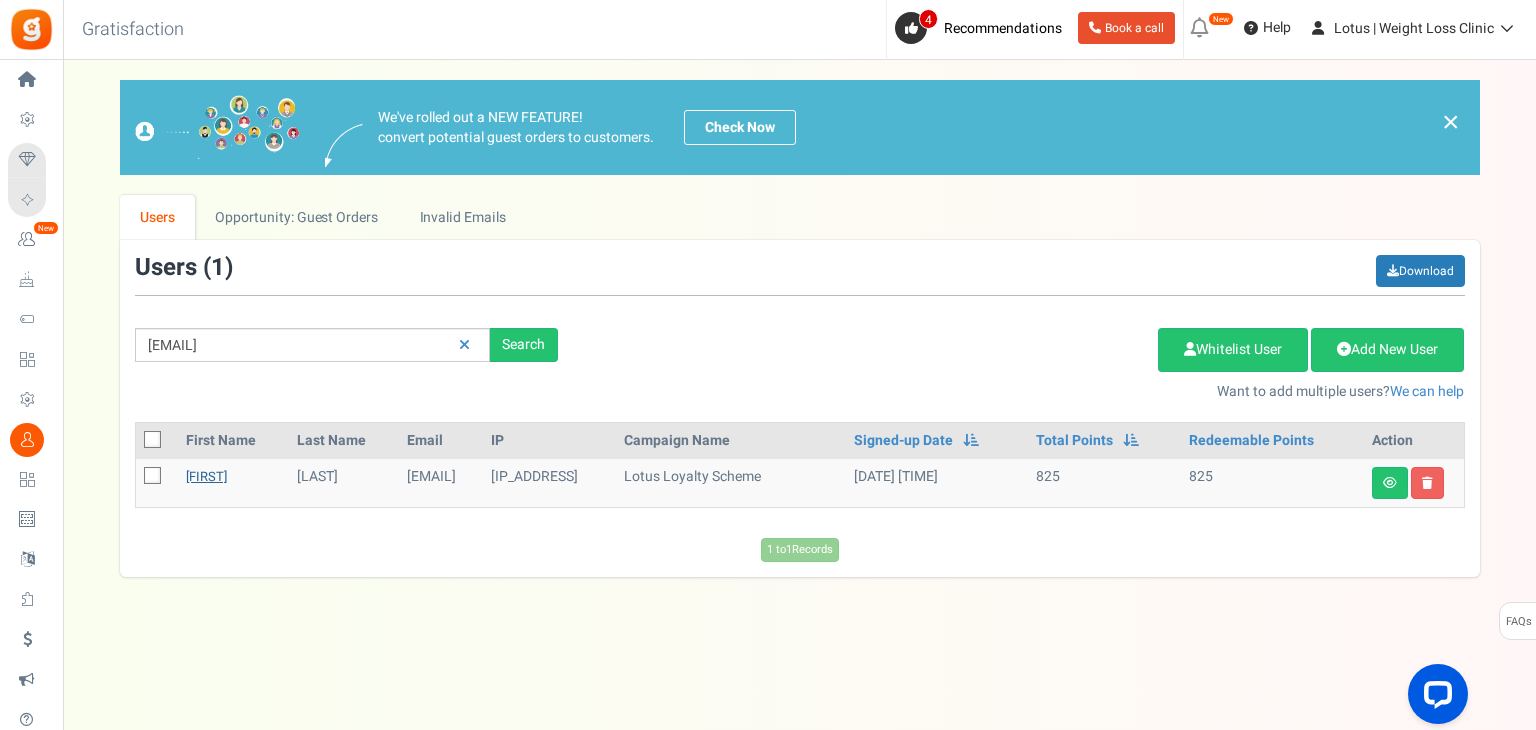 click on "[FIRST]" at bounding box center (206, 476) 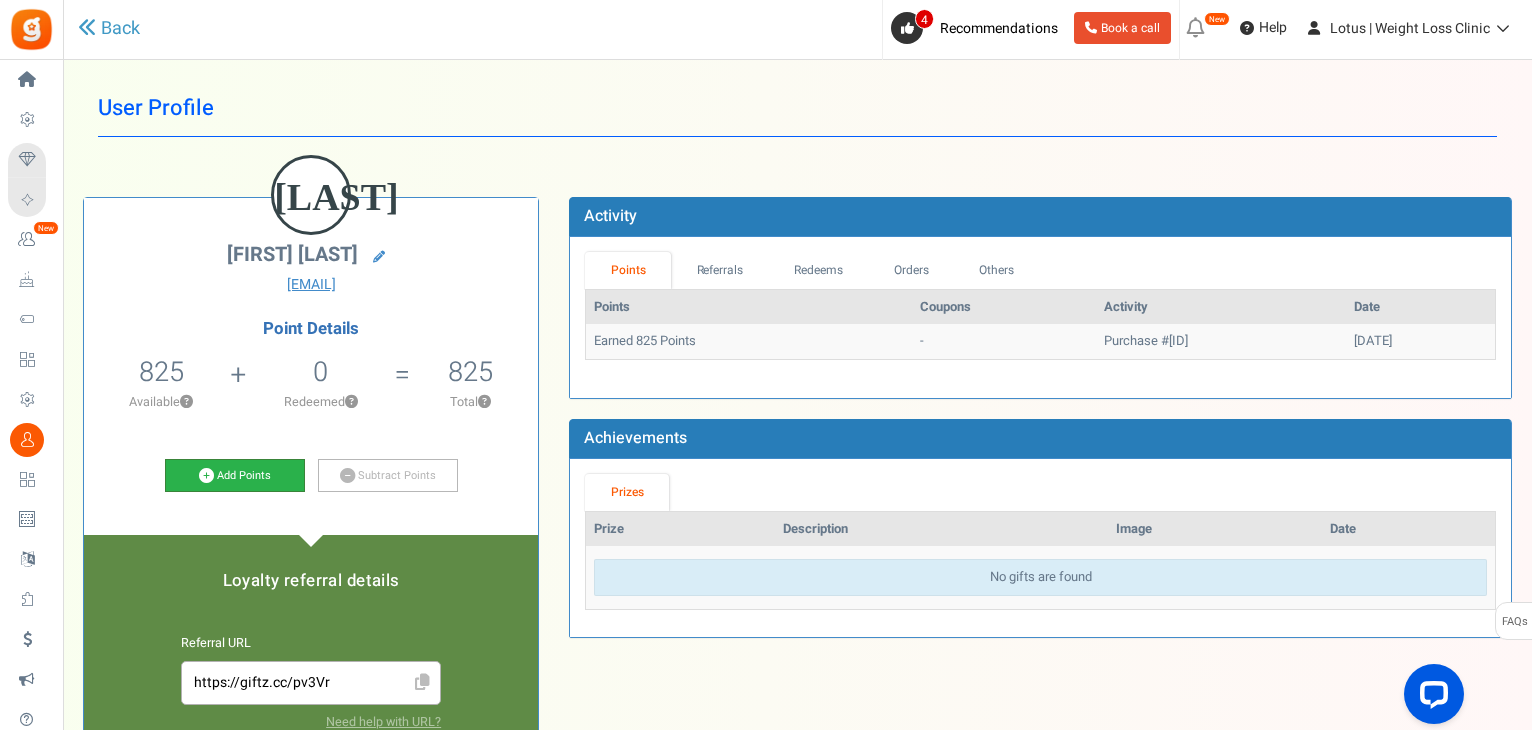 click on "Add Points" at bounding box center (235, 476) 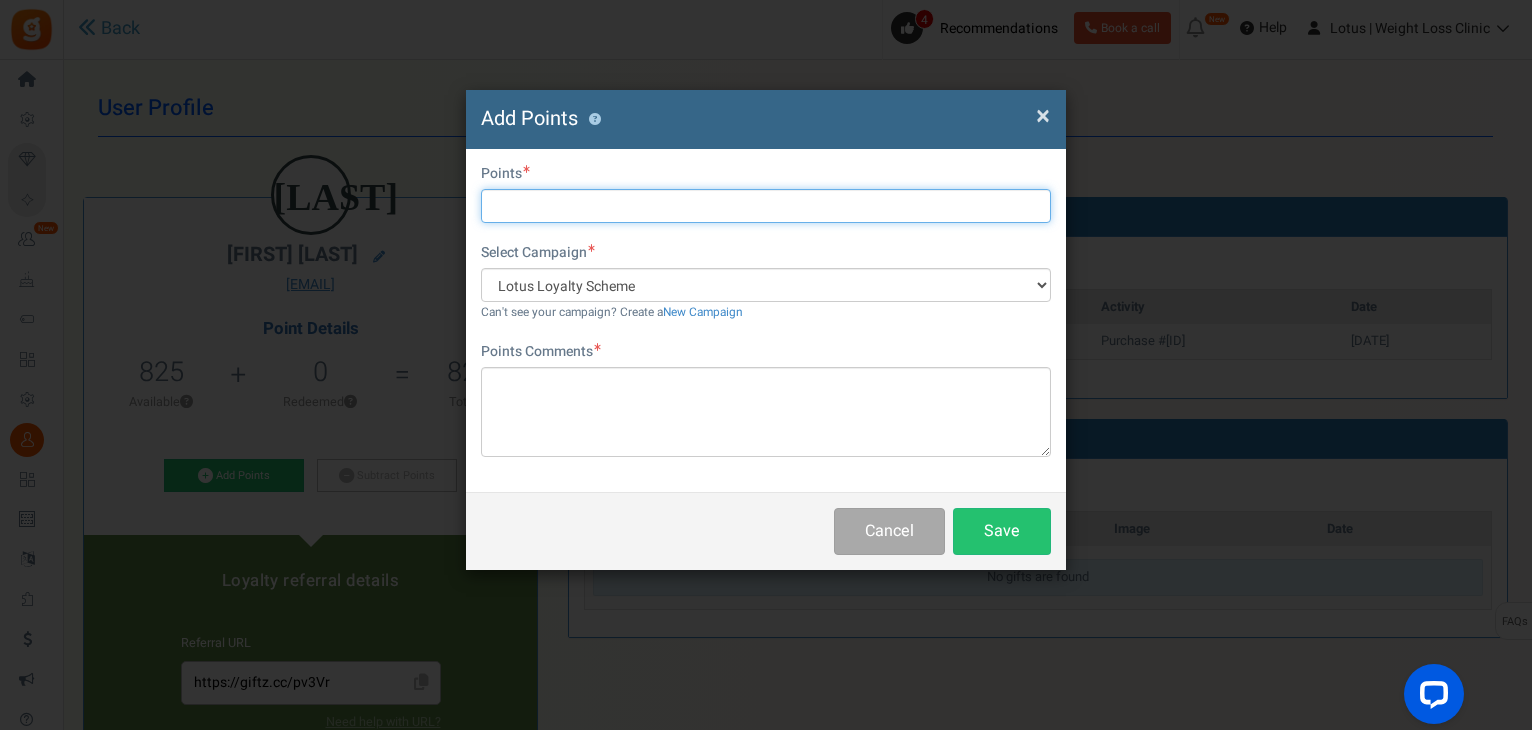 click at bounding box center (766, 206) 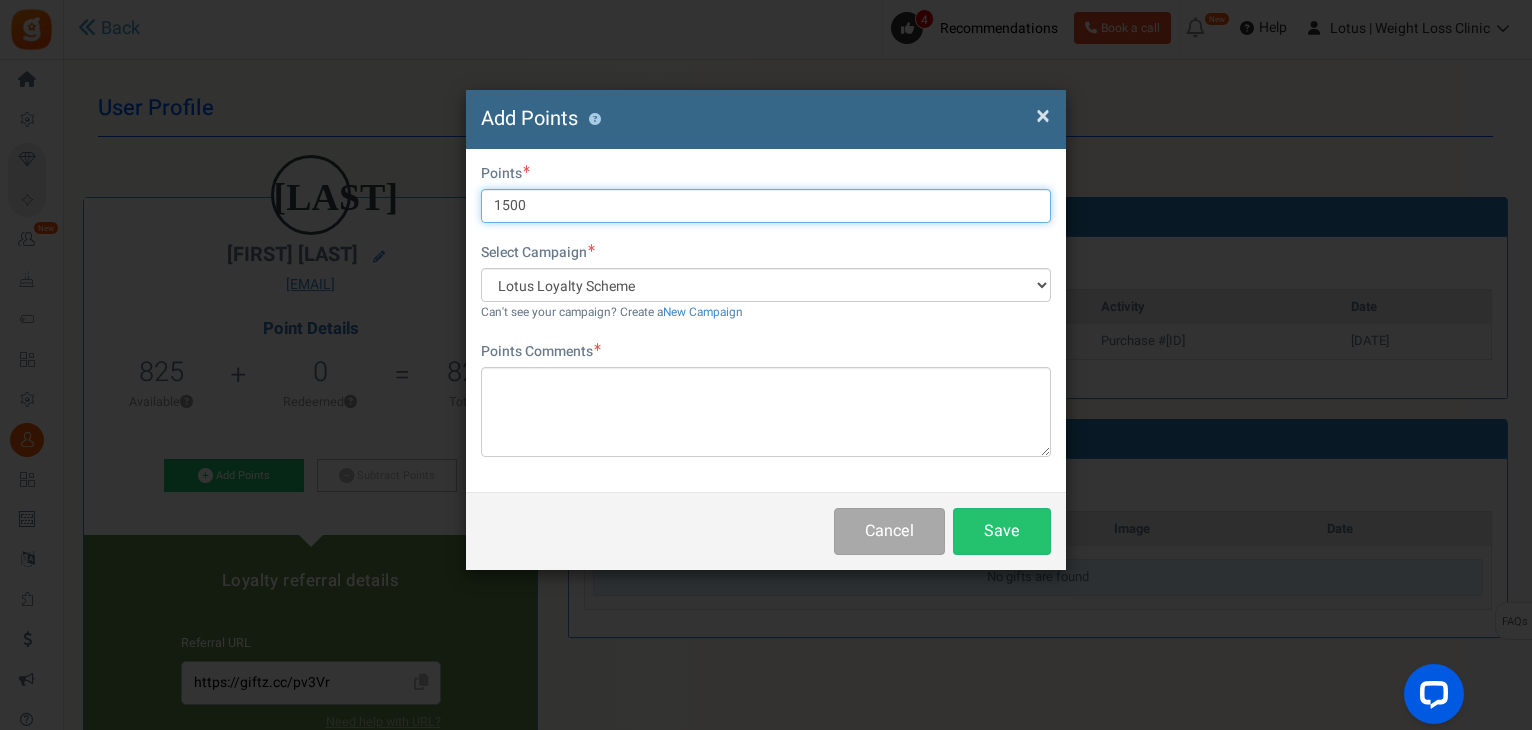 type on "1500" 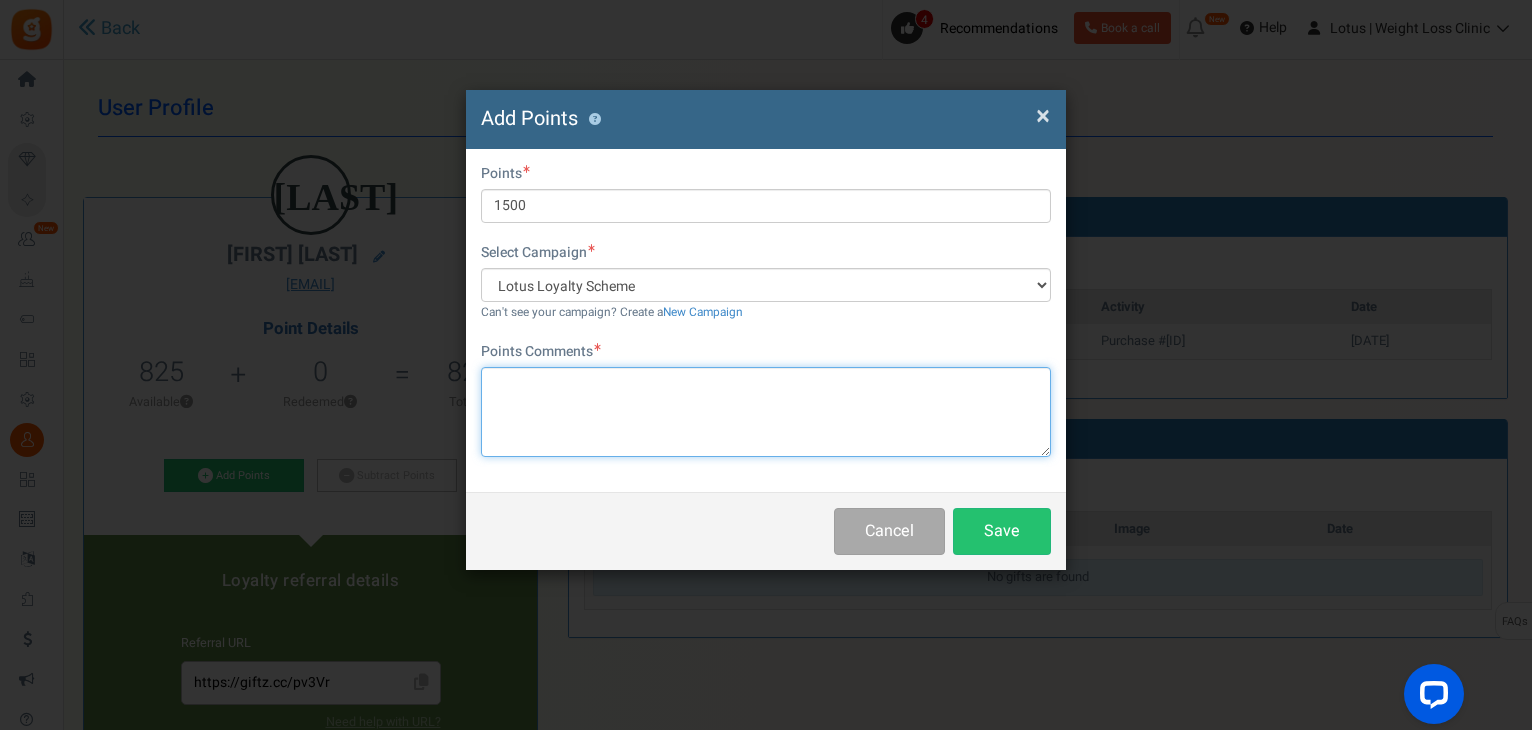 click at bounding box center (766, 412) 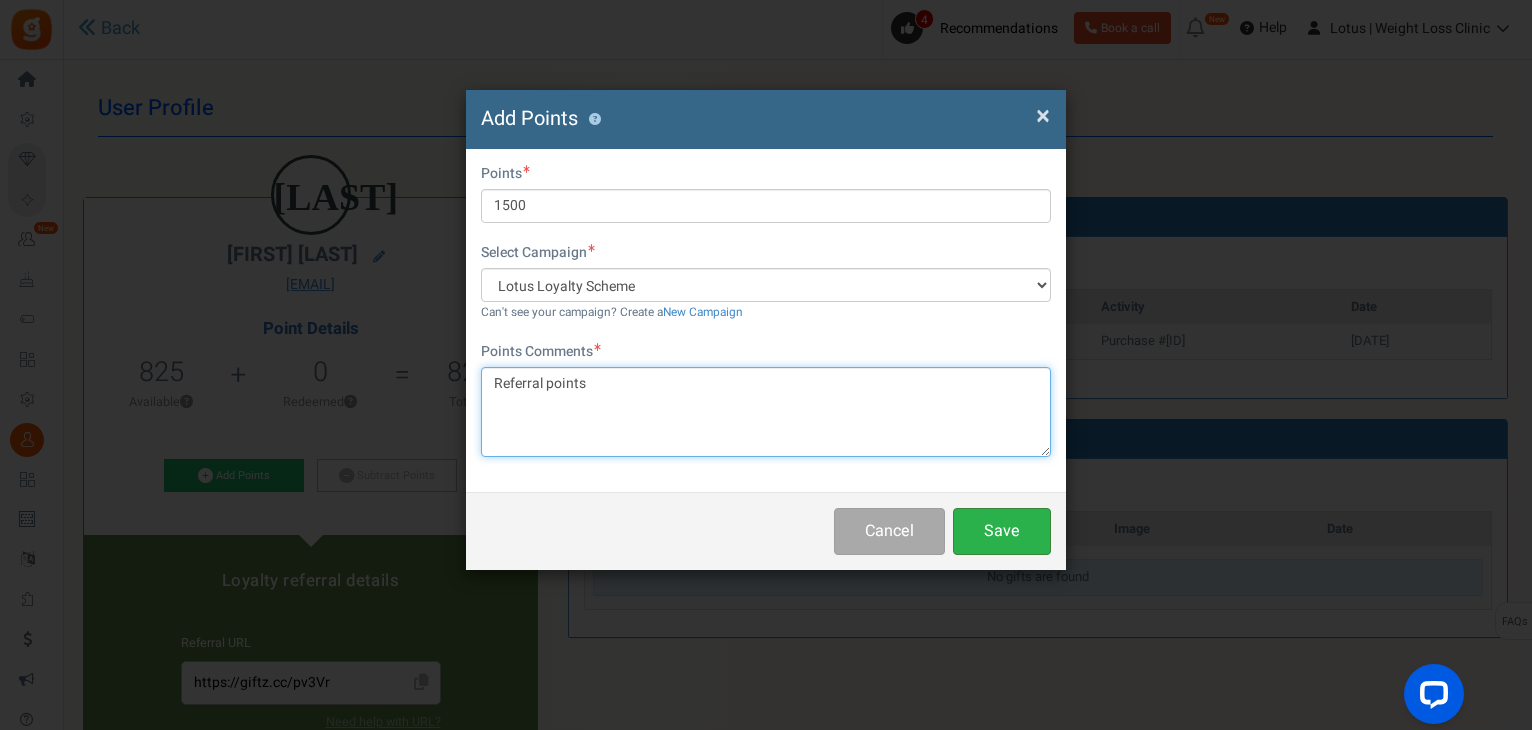 type on "Referral points" 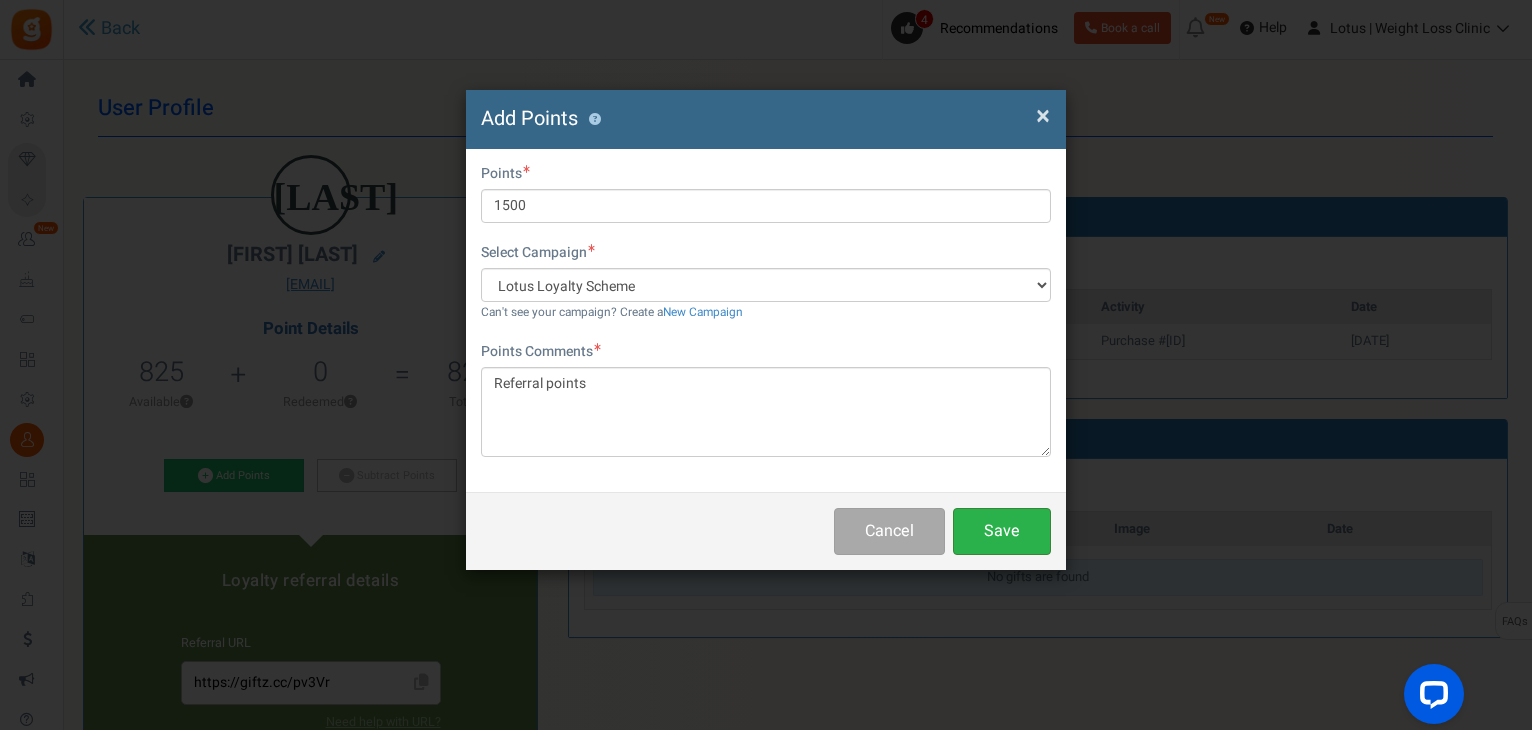 click on "Save" at bounding box center [1002, 531] 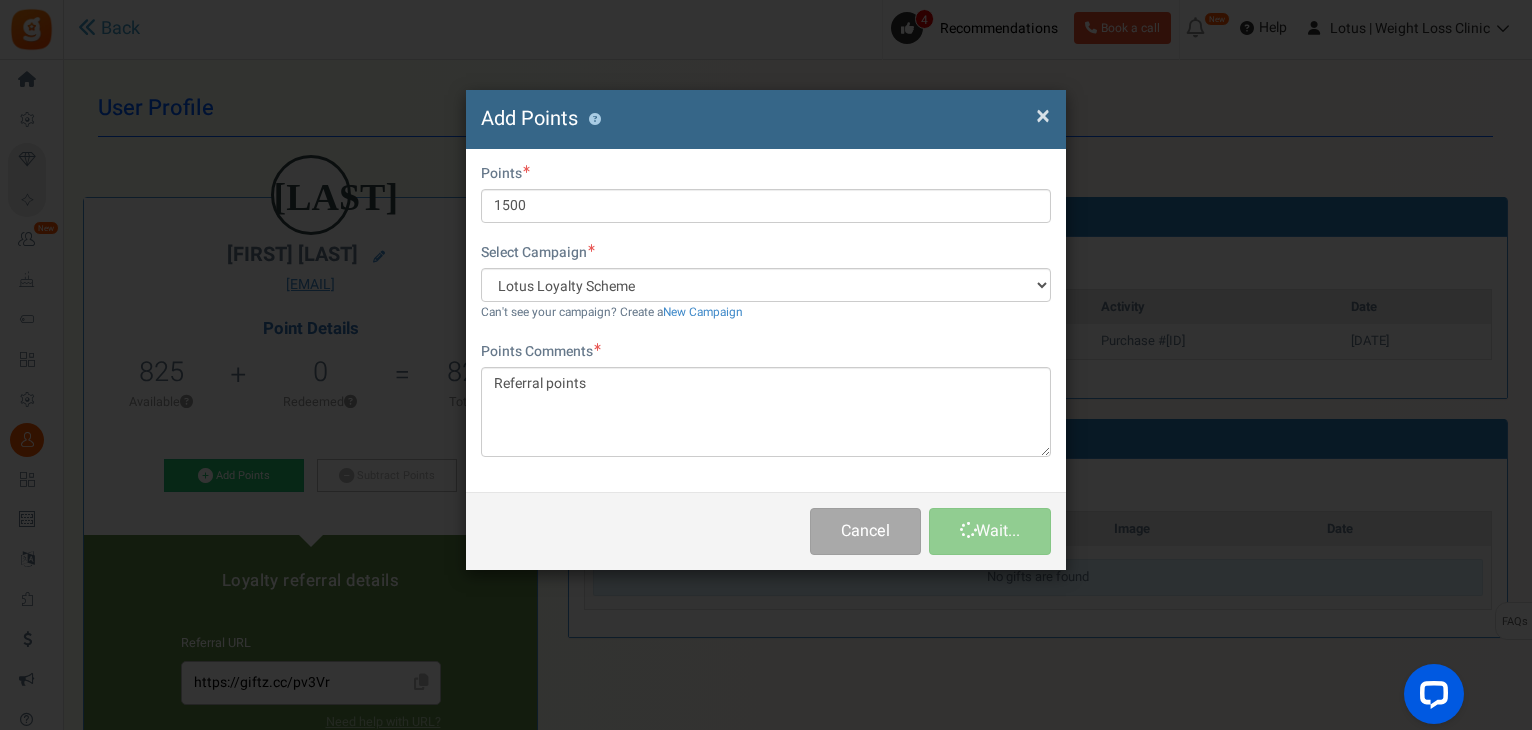 type 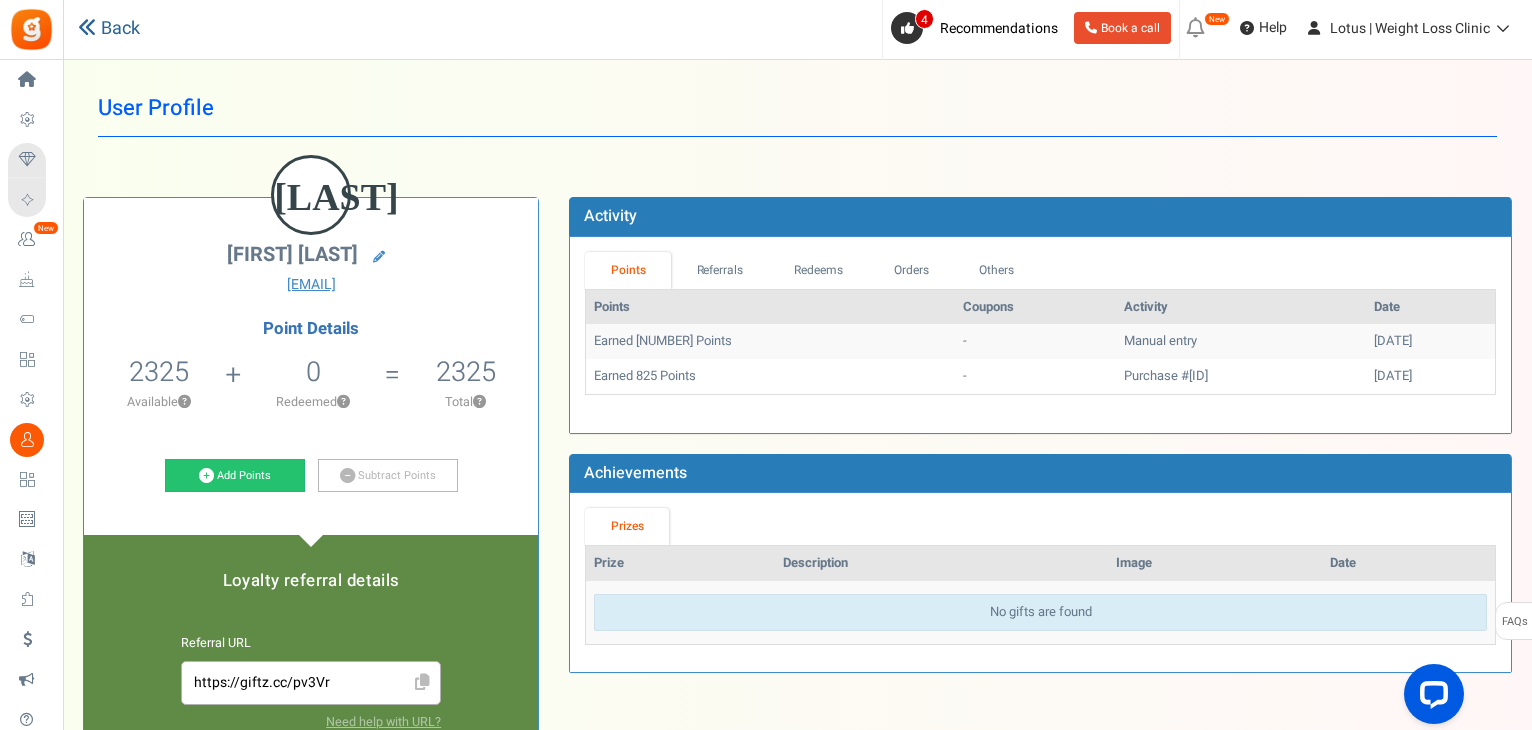 click at bounding box center (87, 27) 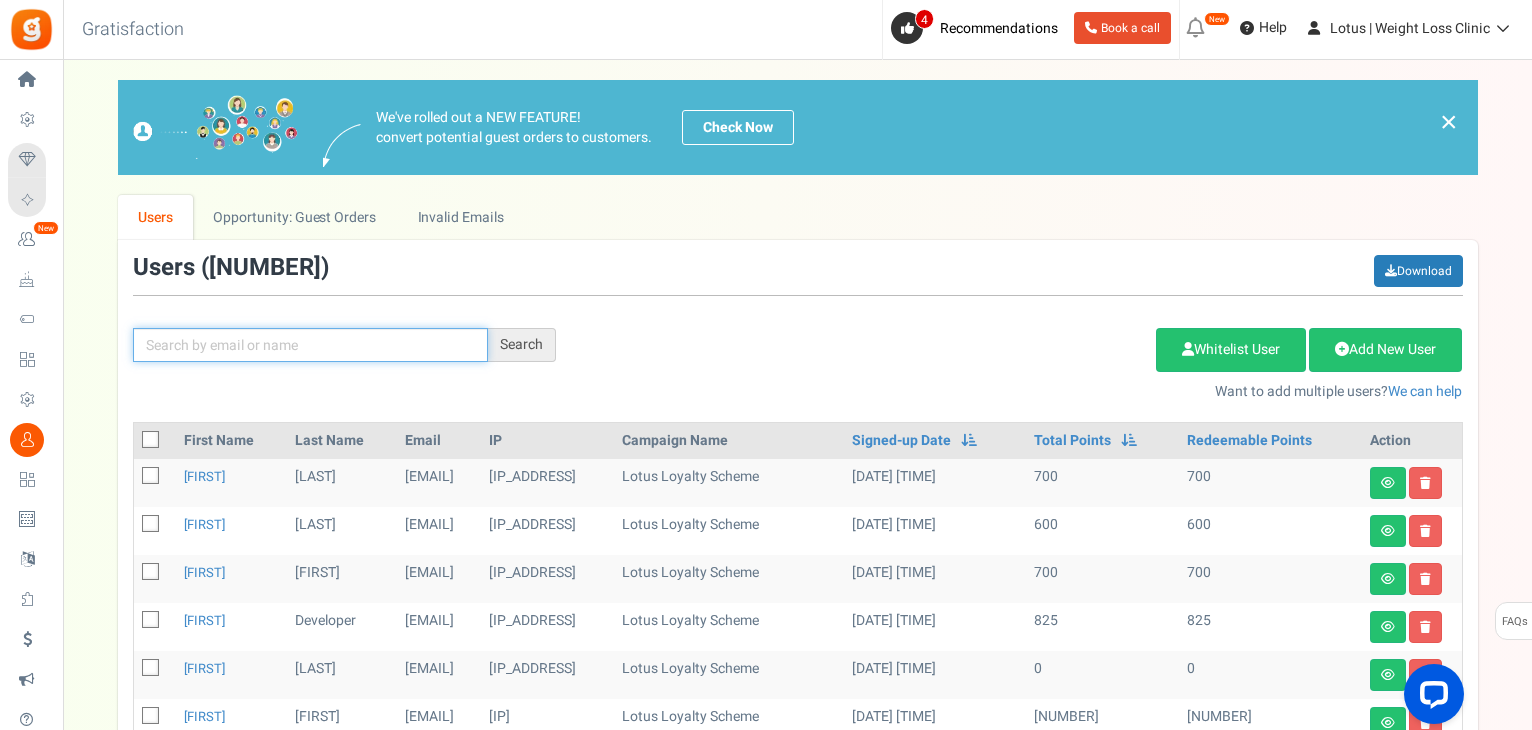click at bounding box center [310, 345] 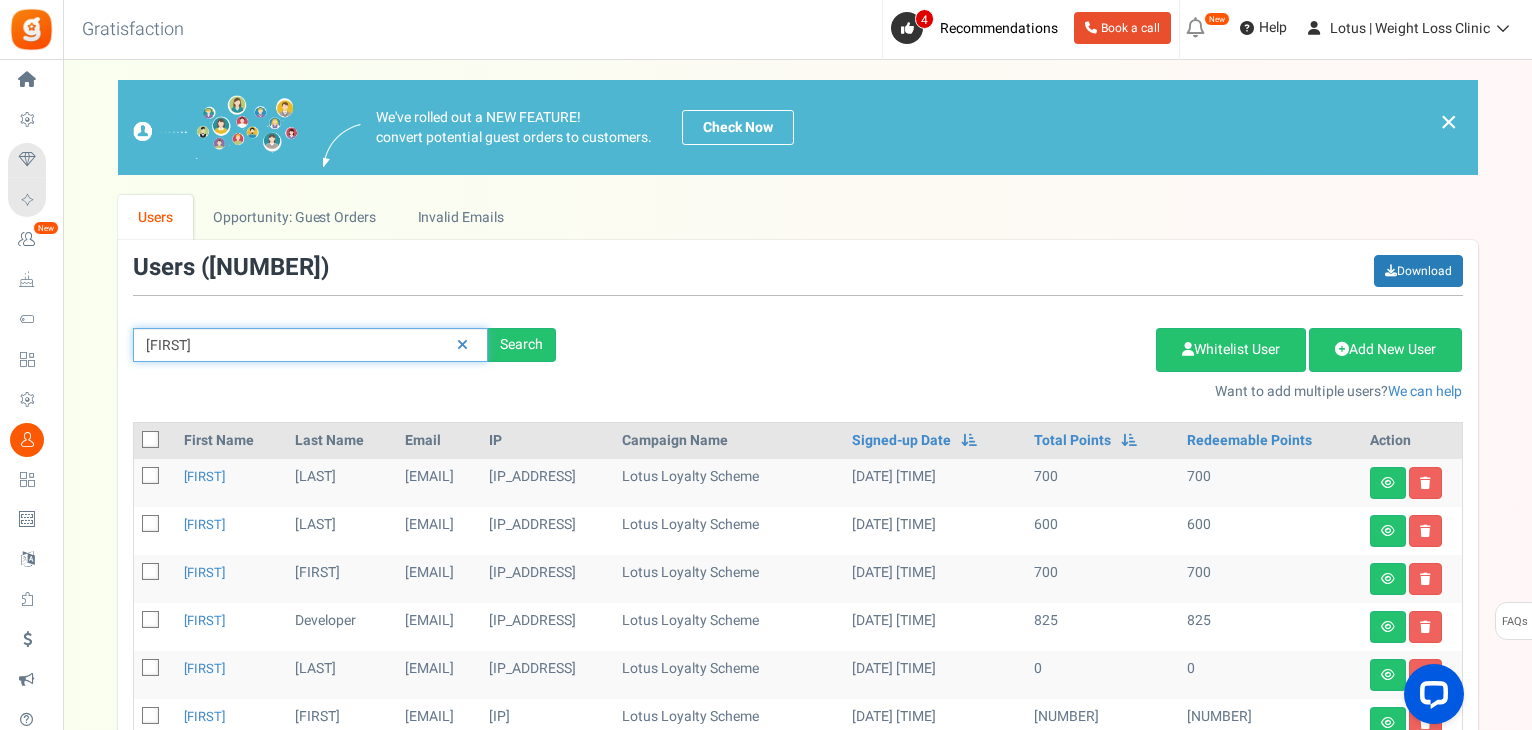 type on "[FIRST]" 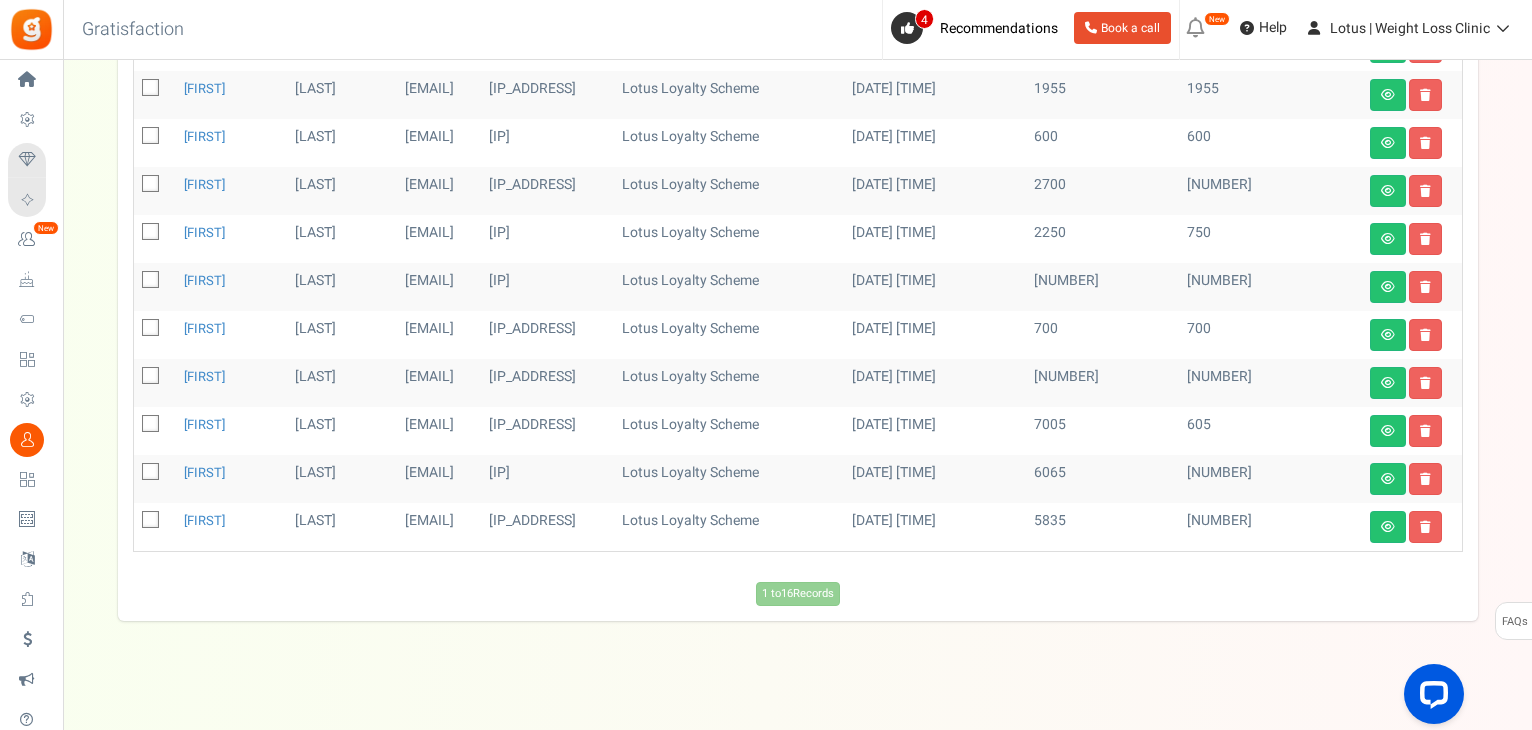 scroll, scrollTop: 679, scrollLeft: 0, axis: vertical 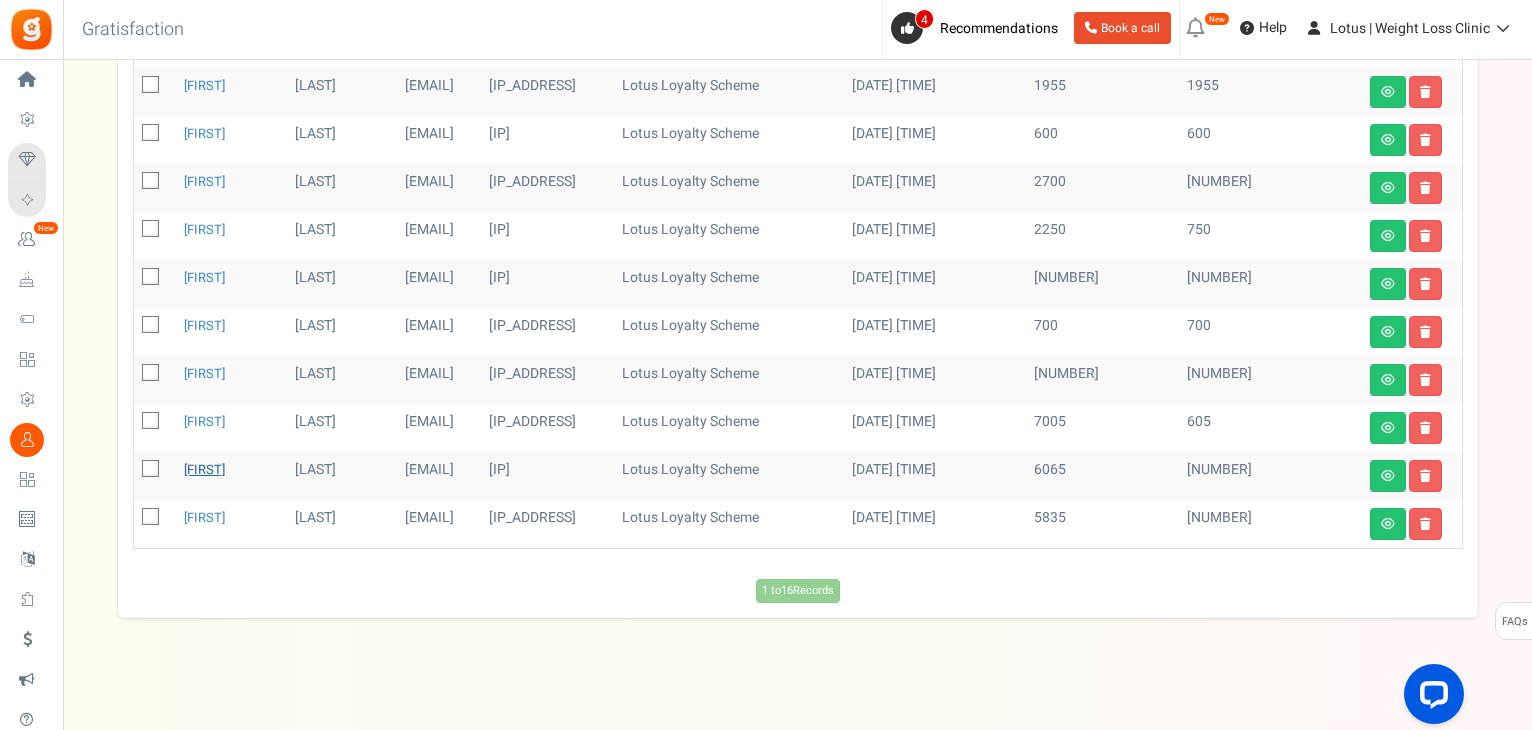 click on "[FIRST]" at bounding box center [204, 469] 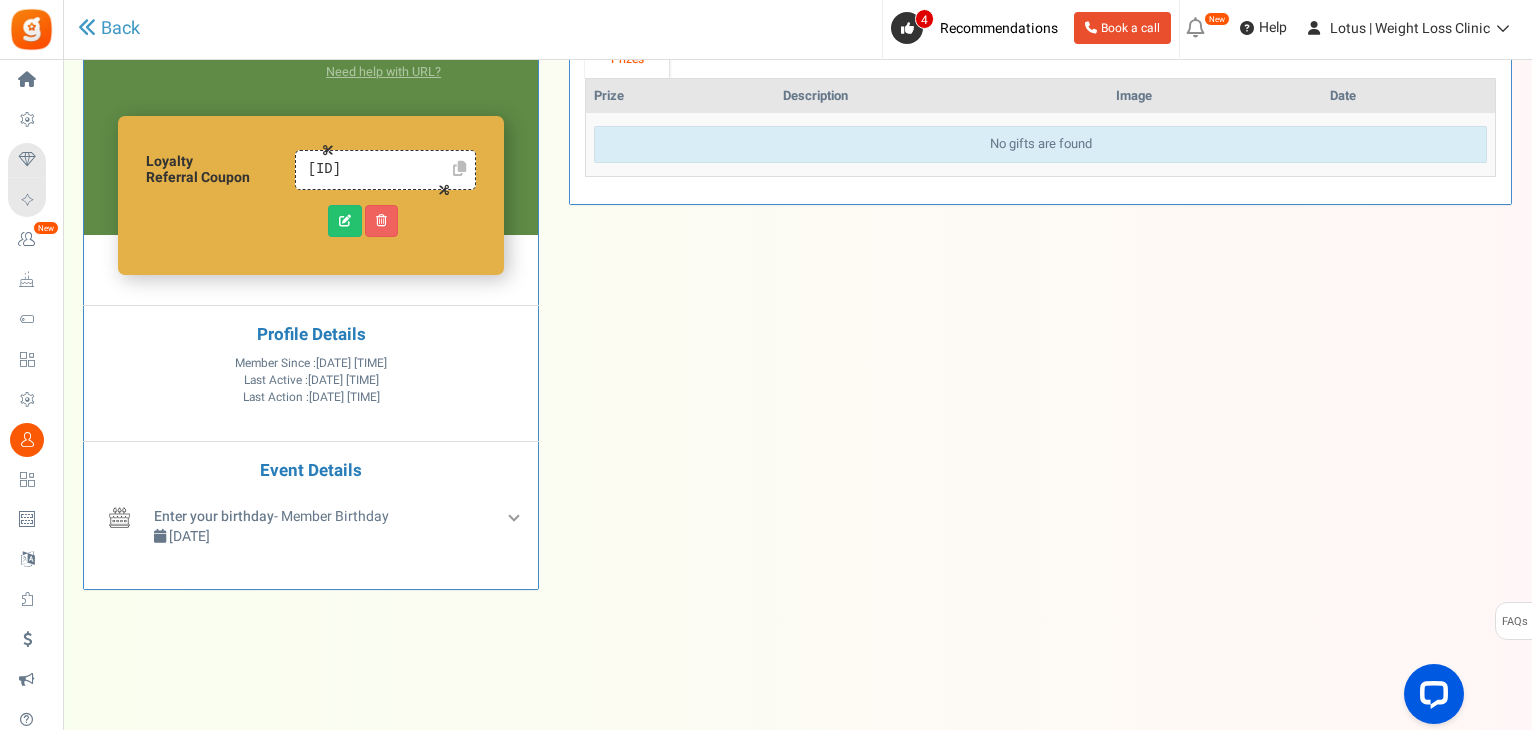 scroll, scrollTop: 0, scrollLeft: 0, axis: both 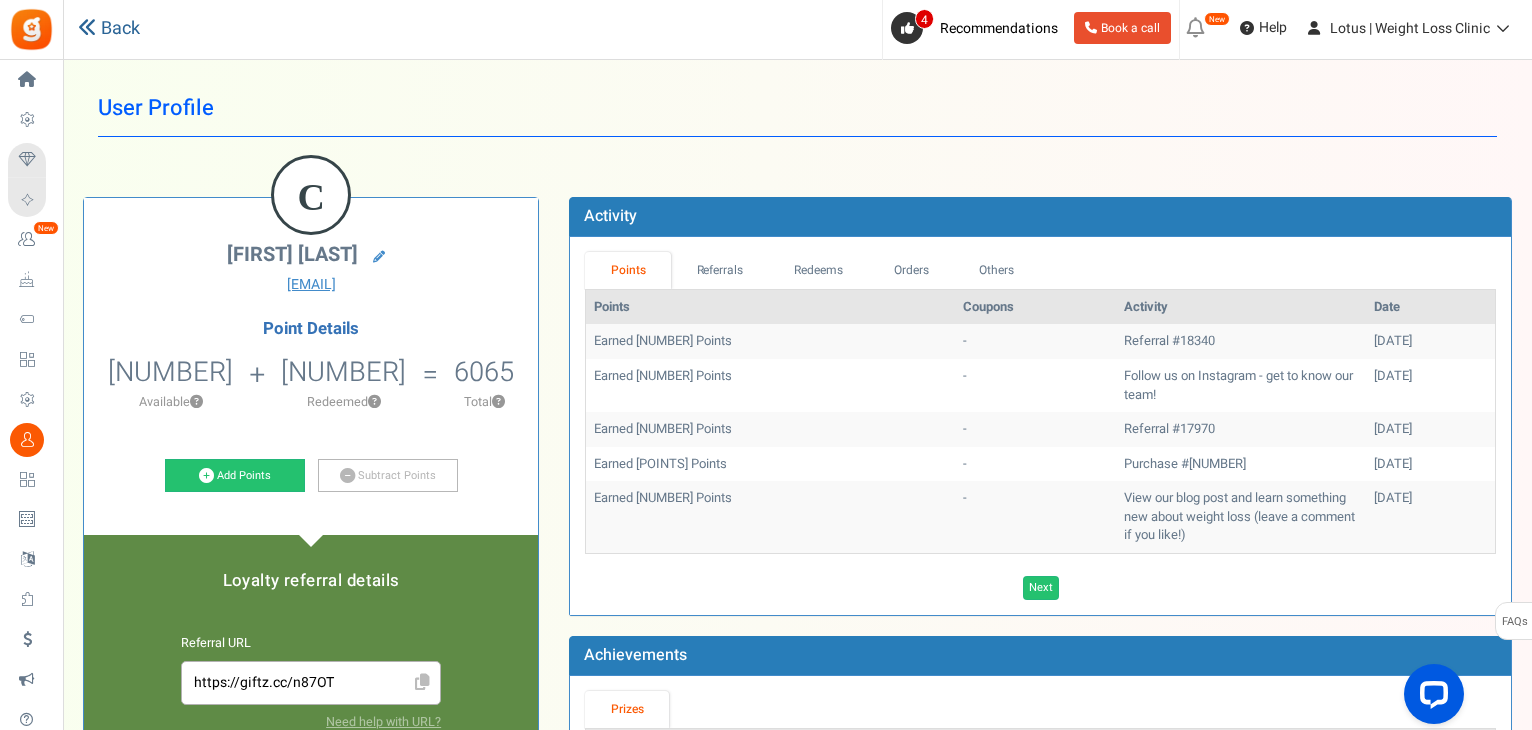 click on "Back" at bounding box center (109, 29) 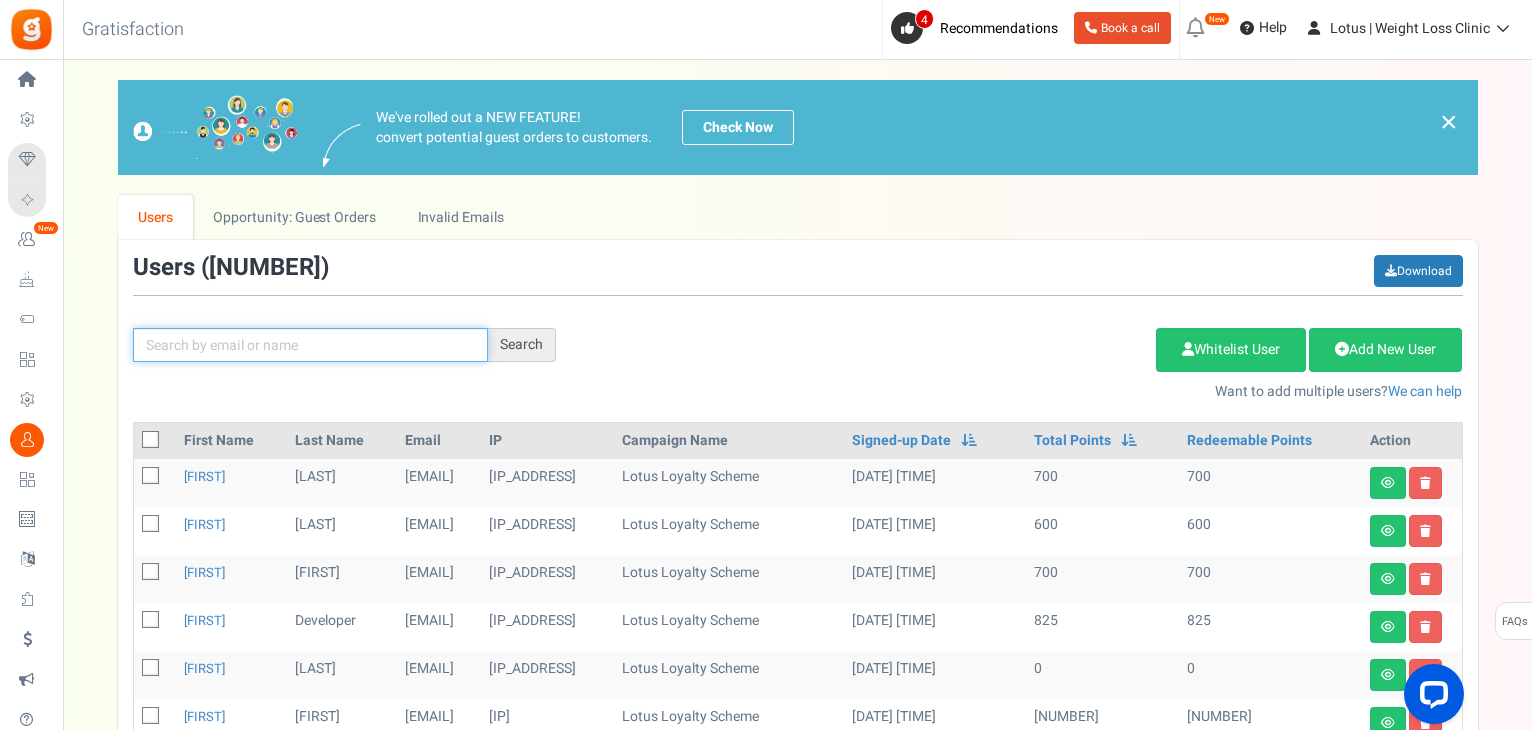 click at bounding box center (310, 345) 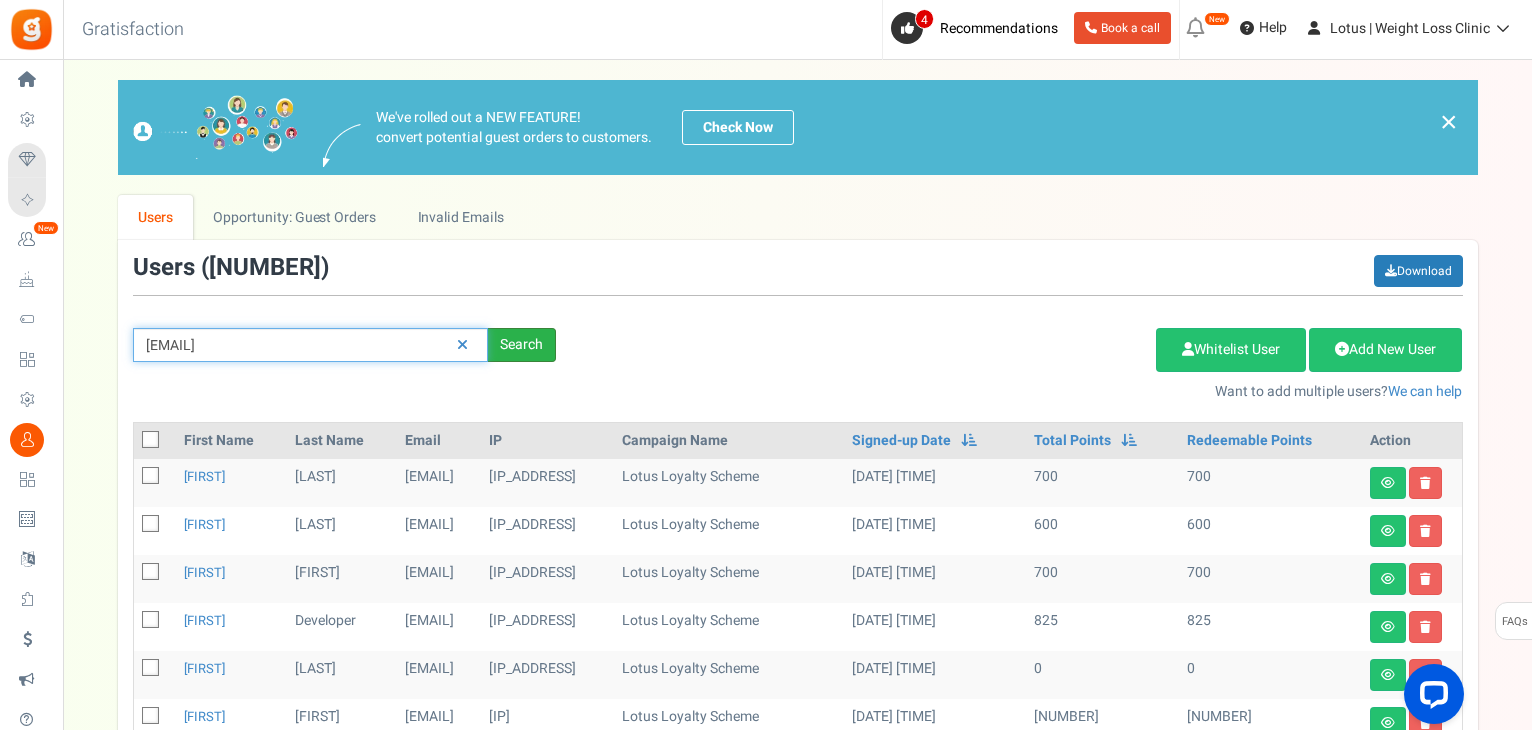 type on "[EMAIL]" 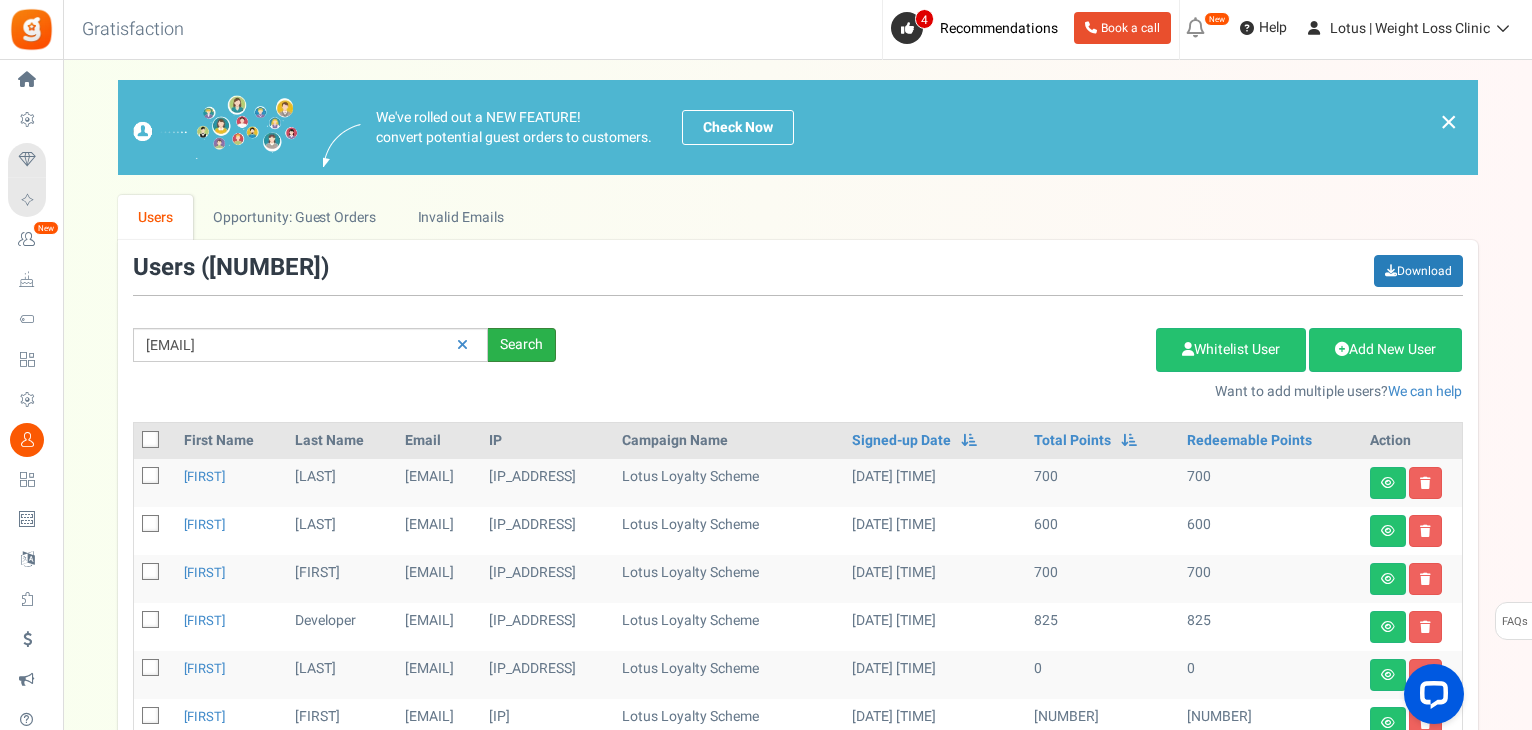 click on "Search" at bounding box center [522, 345] 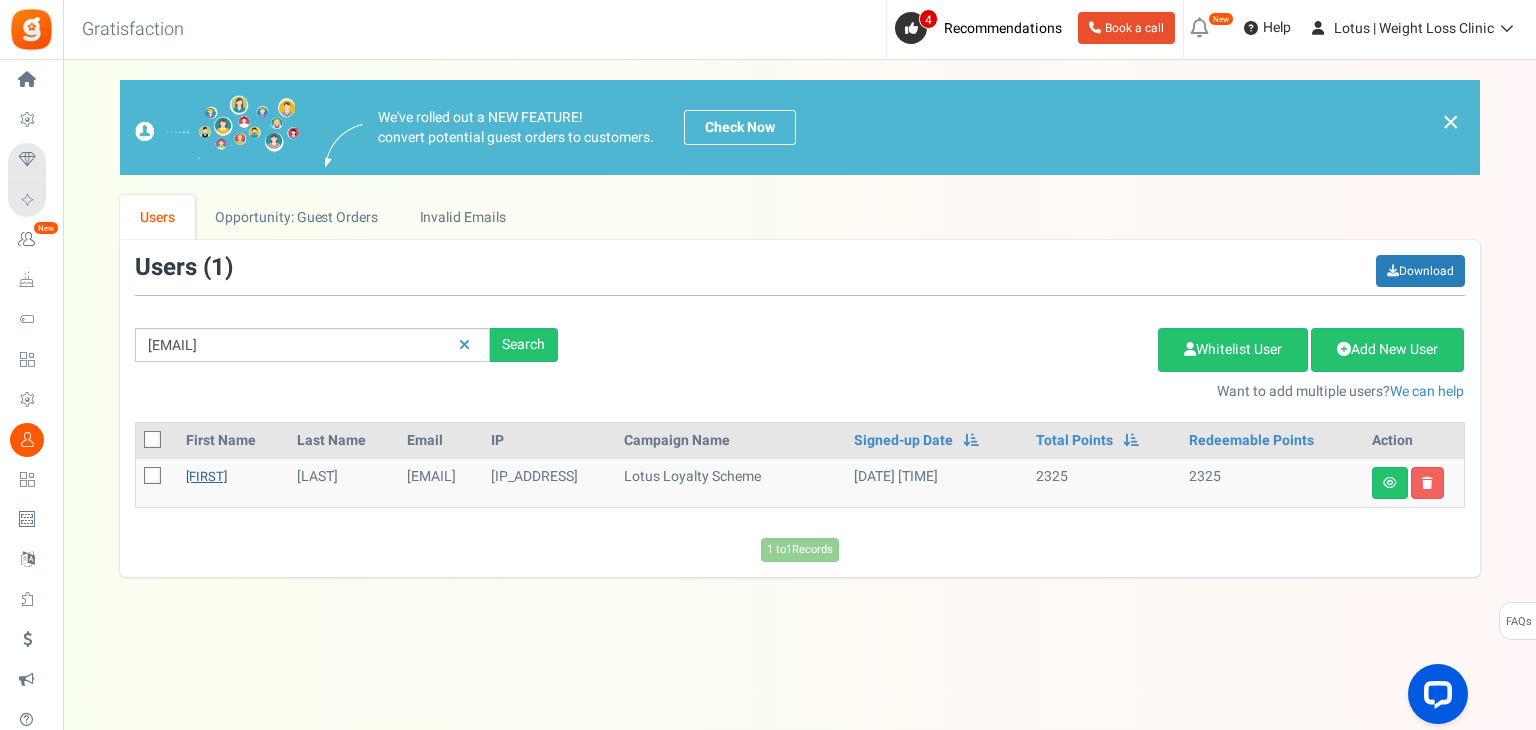 click on "[FIRST]" at bounding box center [206, 476] 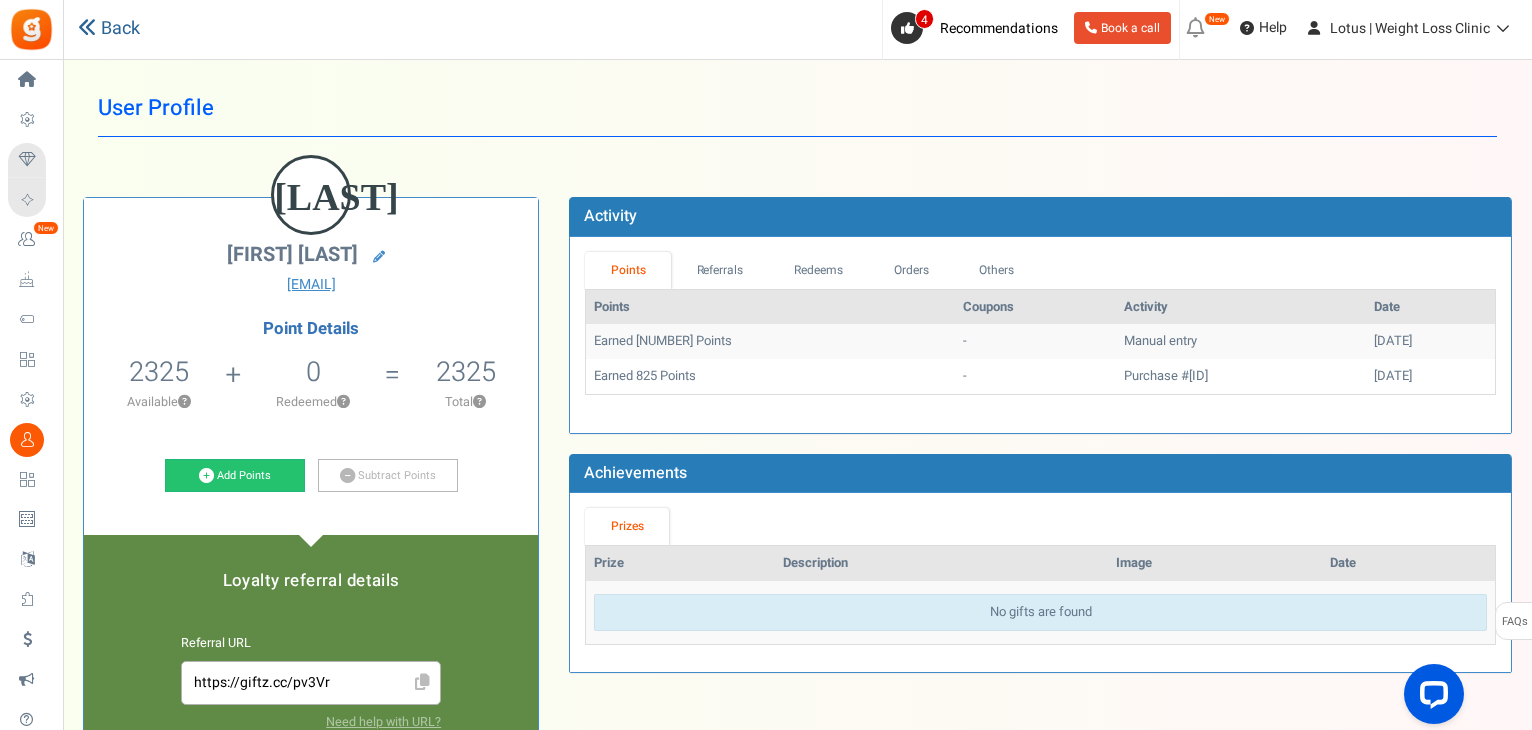 click on "Back" at bounding box center [109, 29] 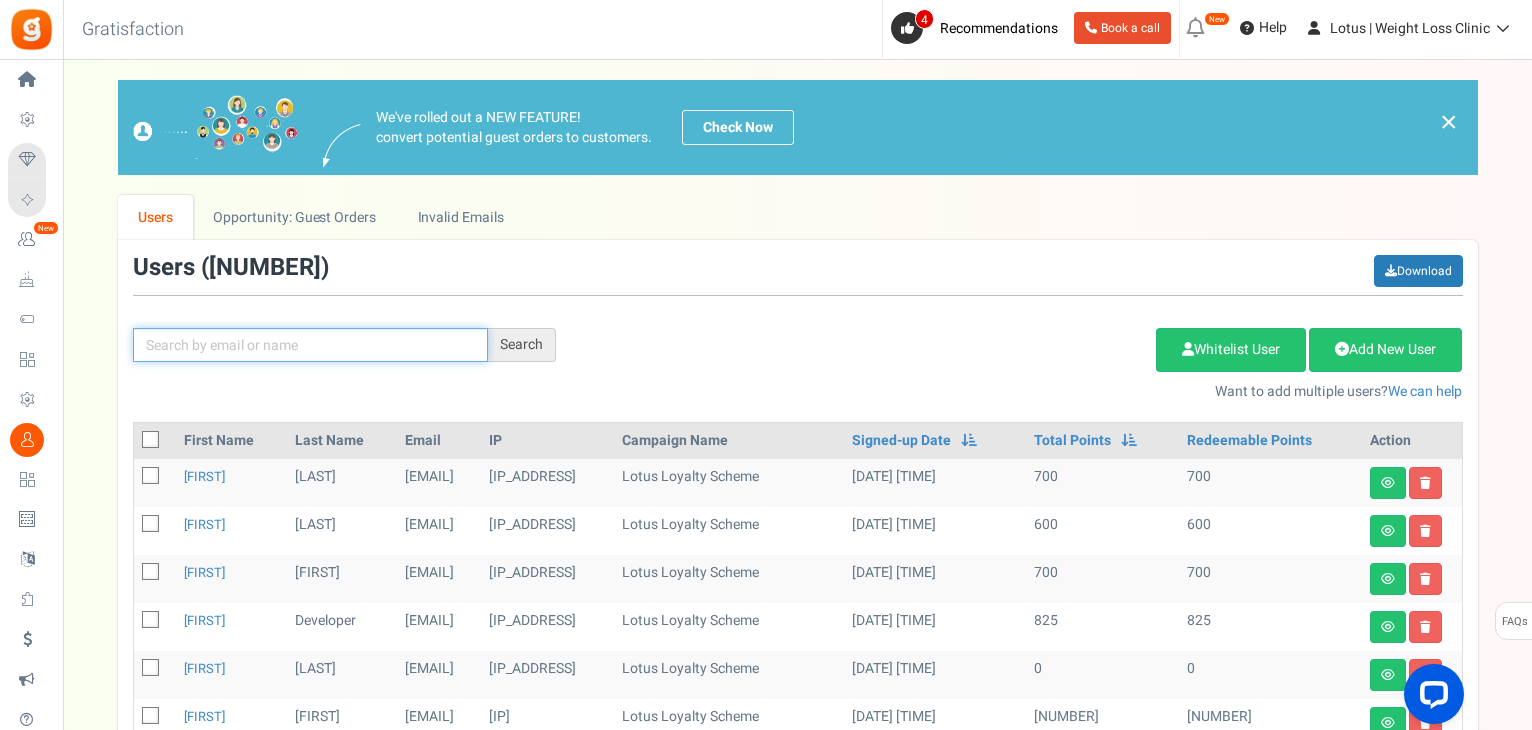 click at bounding box center (310, 345) 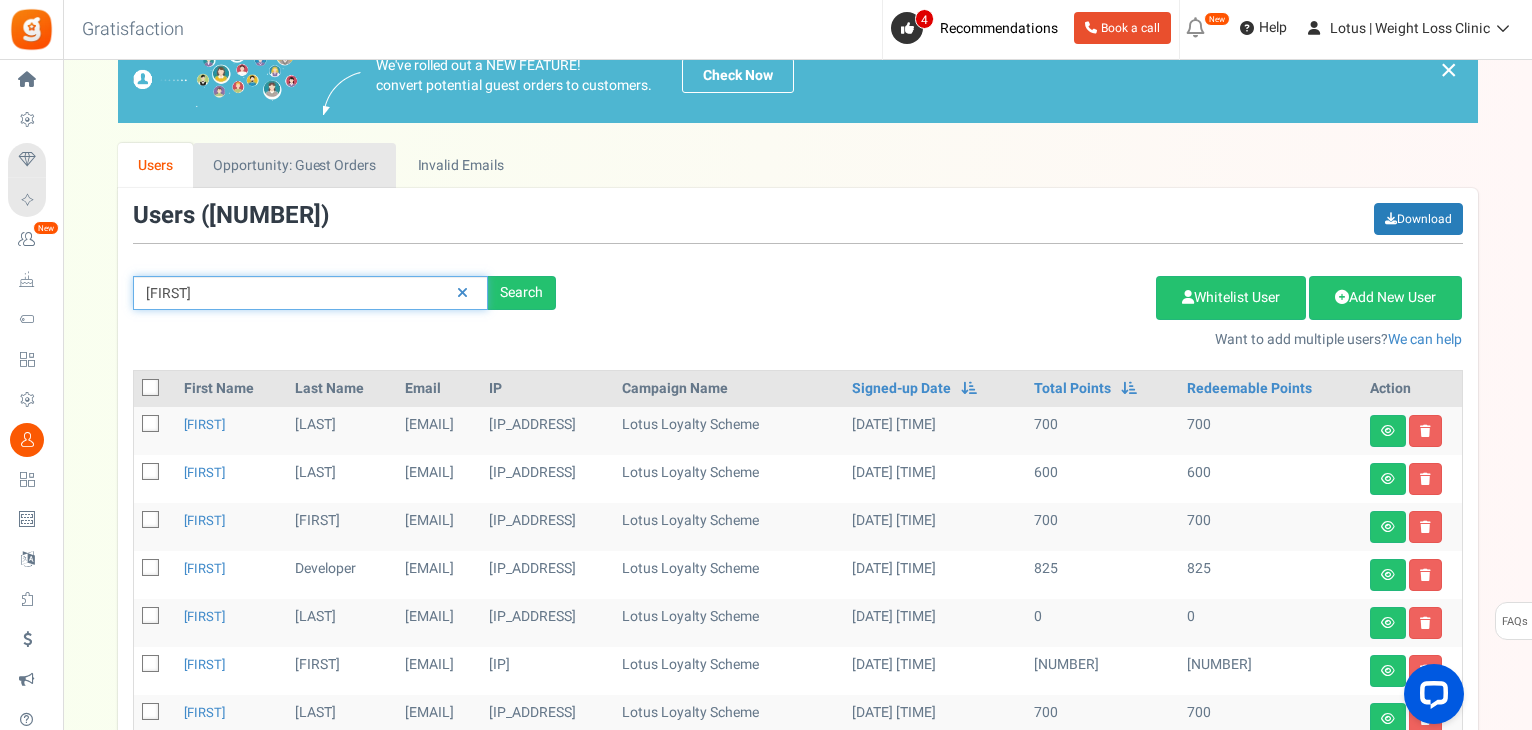 scroll, scrollTop: 0, scrollLeft: 0, axis: both 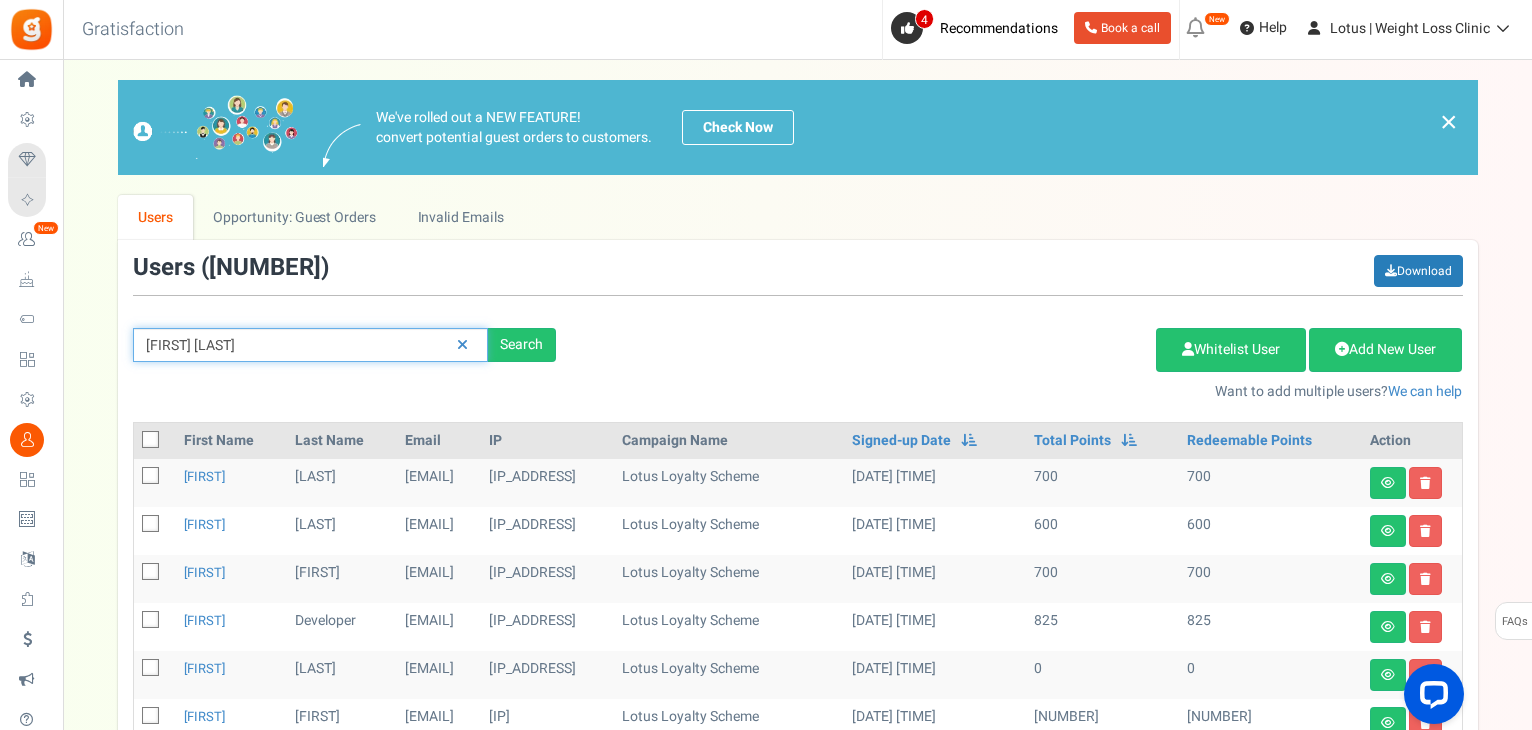 type on "[FIRST] [LAST]" 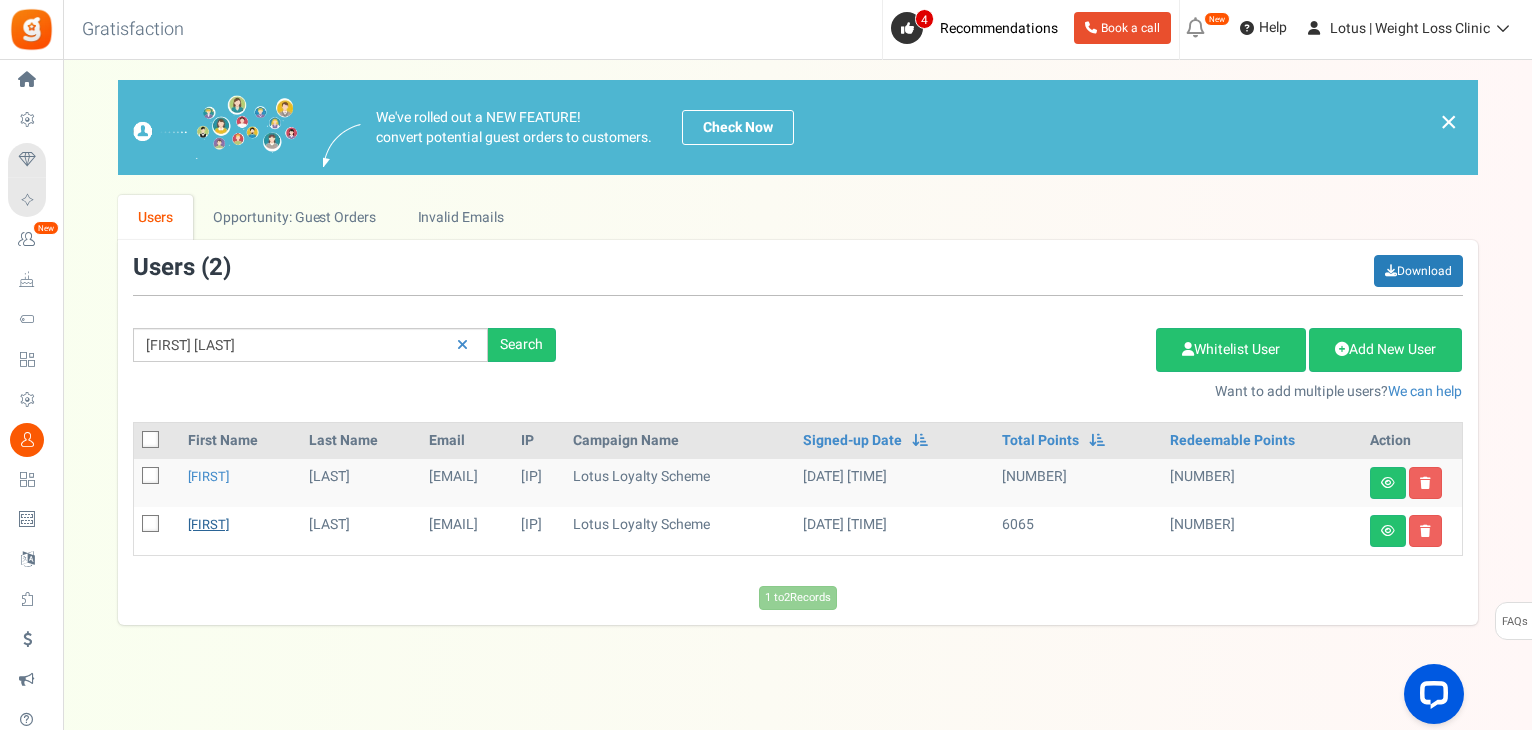 click on "[FIRST]" at bounding box center (208, 524) 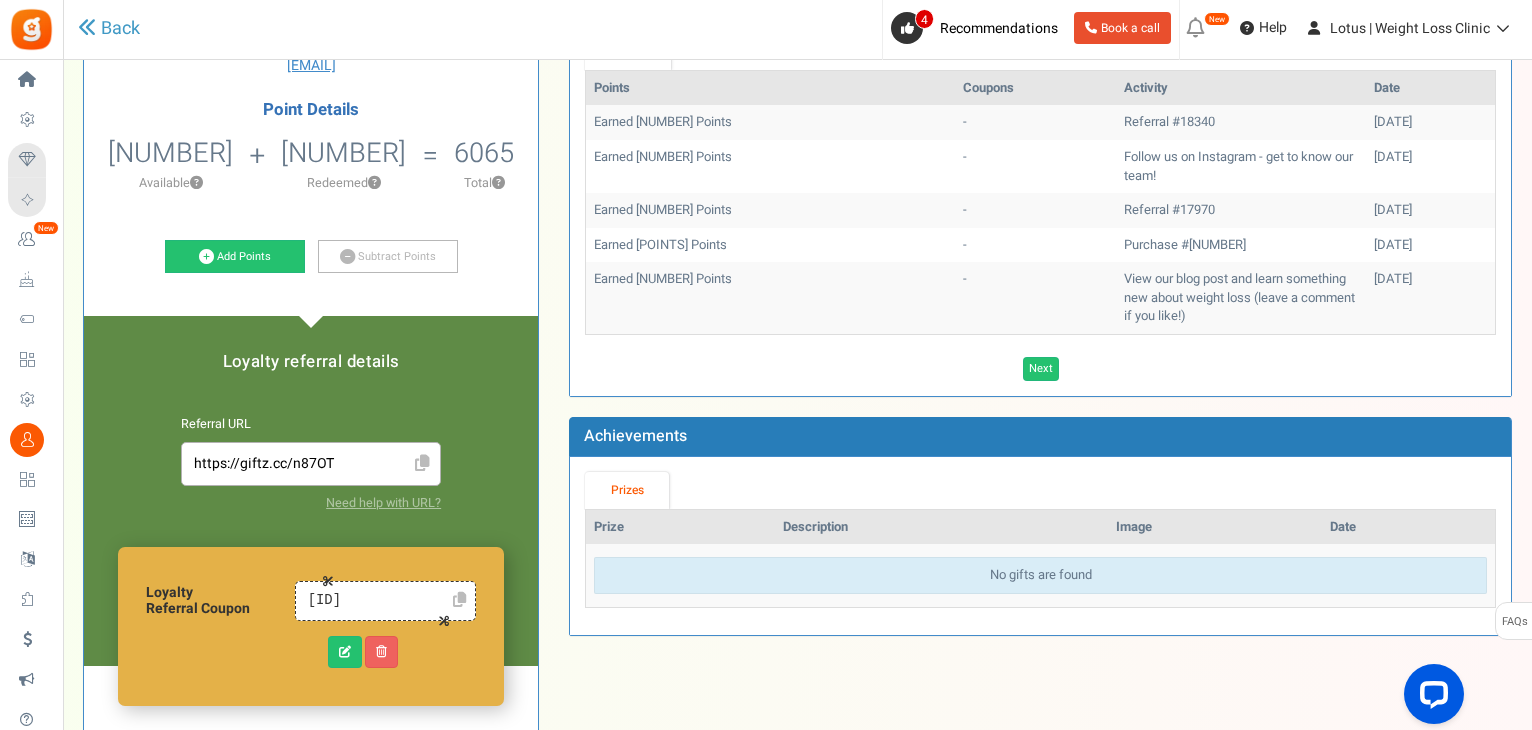 scroll, scrollTop: 200, scrollLeft: 0, axis: vertical 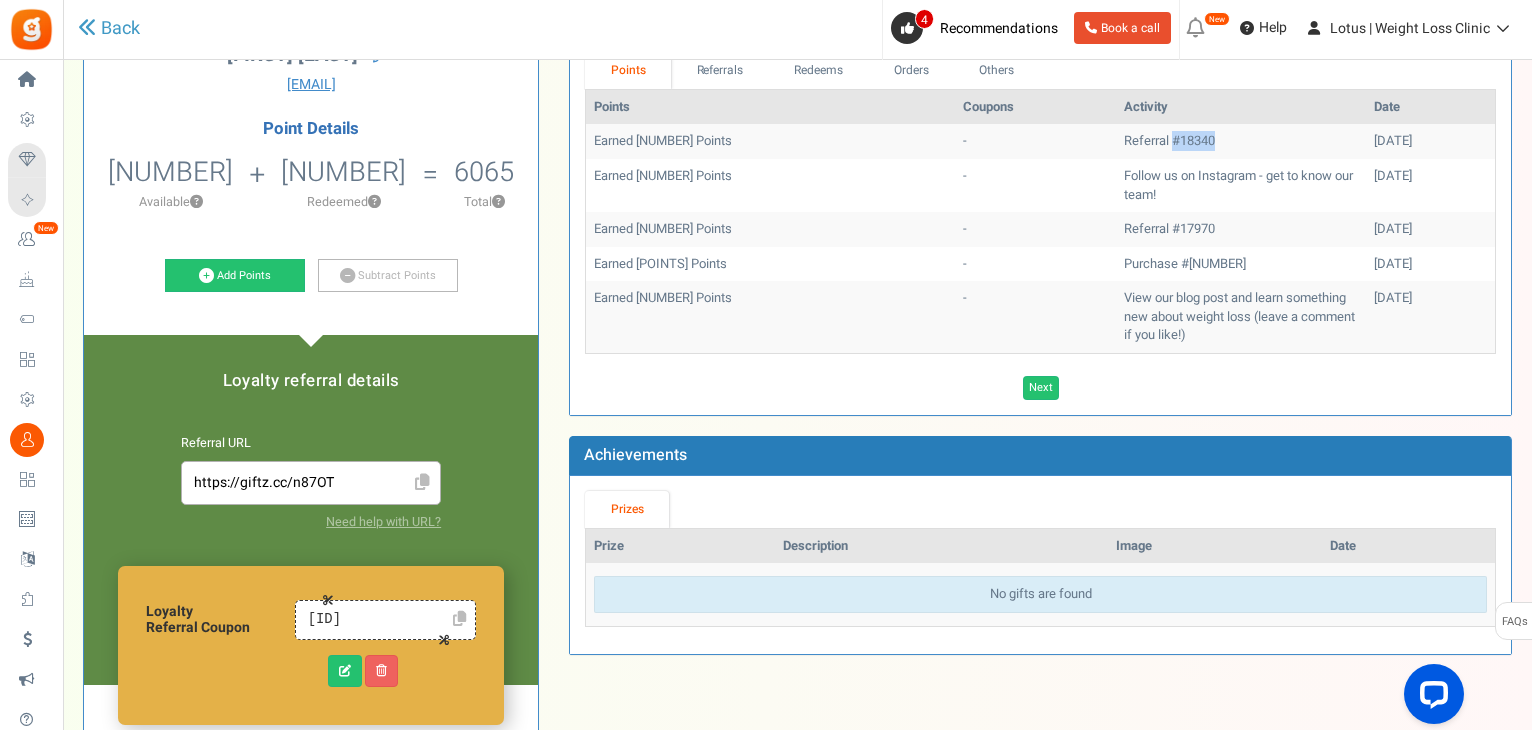 drag, startPoint x: 1104, startPoint y: 141, endPoint x: 1156, endPoint y: 141, distance: 52 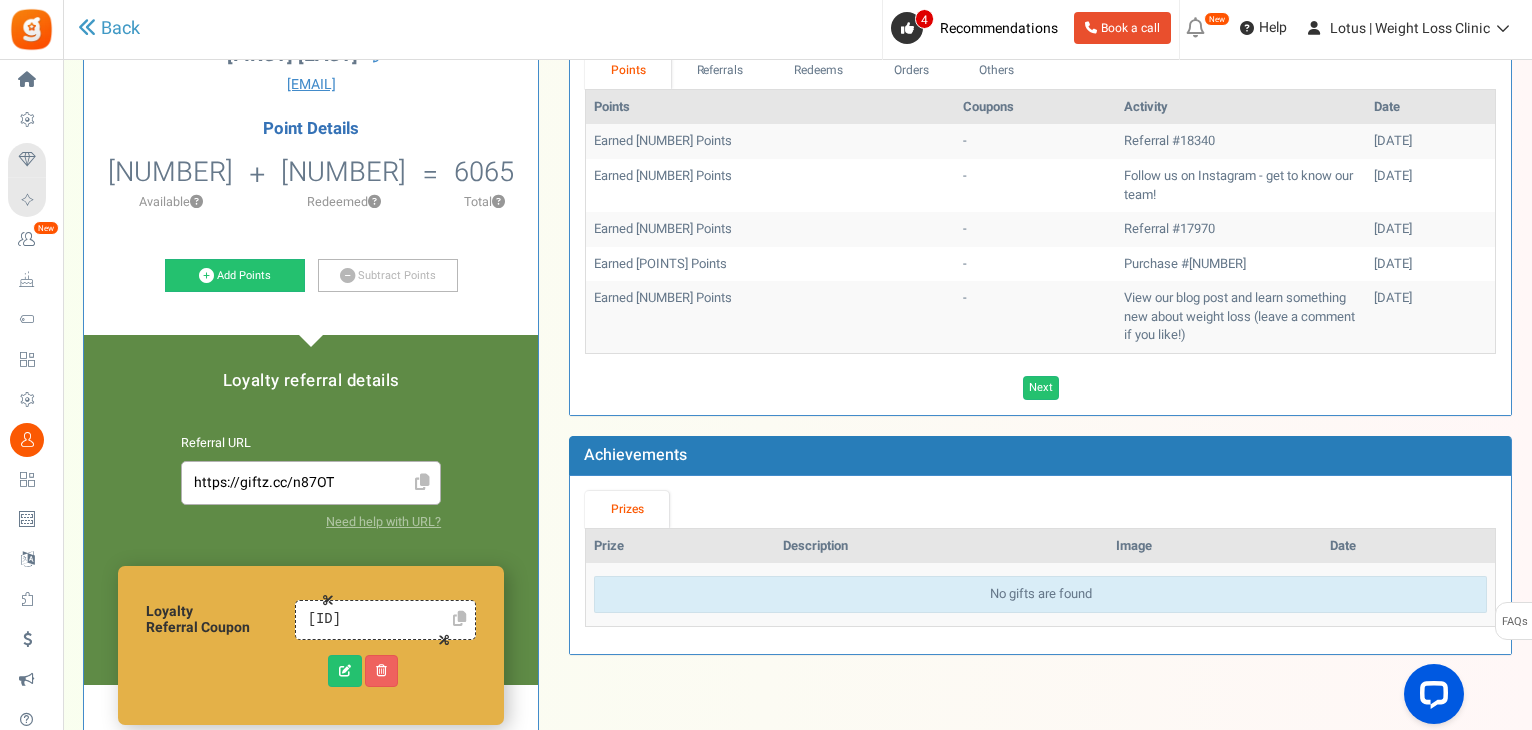 click on "-" at bounding box center [1035, 141] 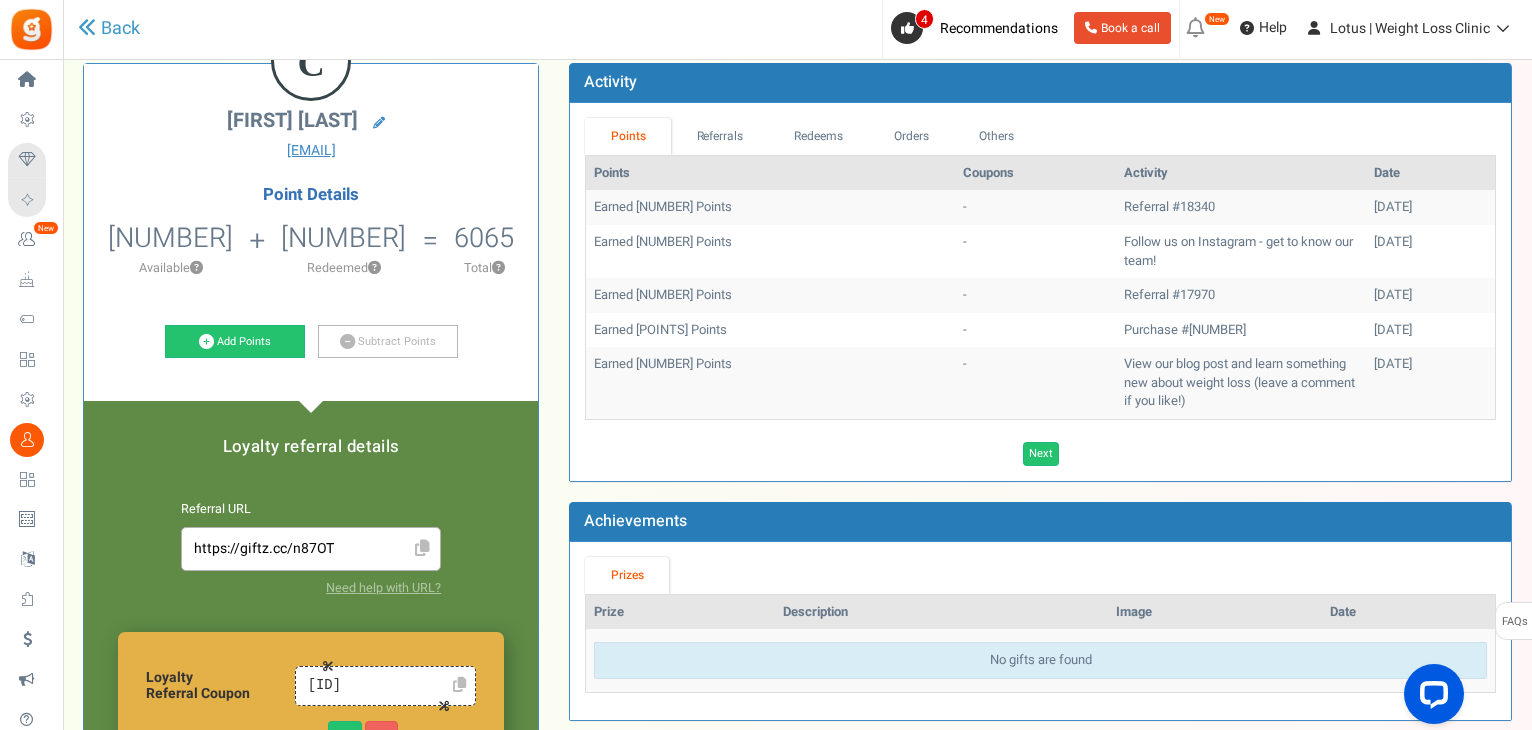 scroll, scrollTop: 100, scrollLeft: 0, axis: vertical 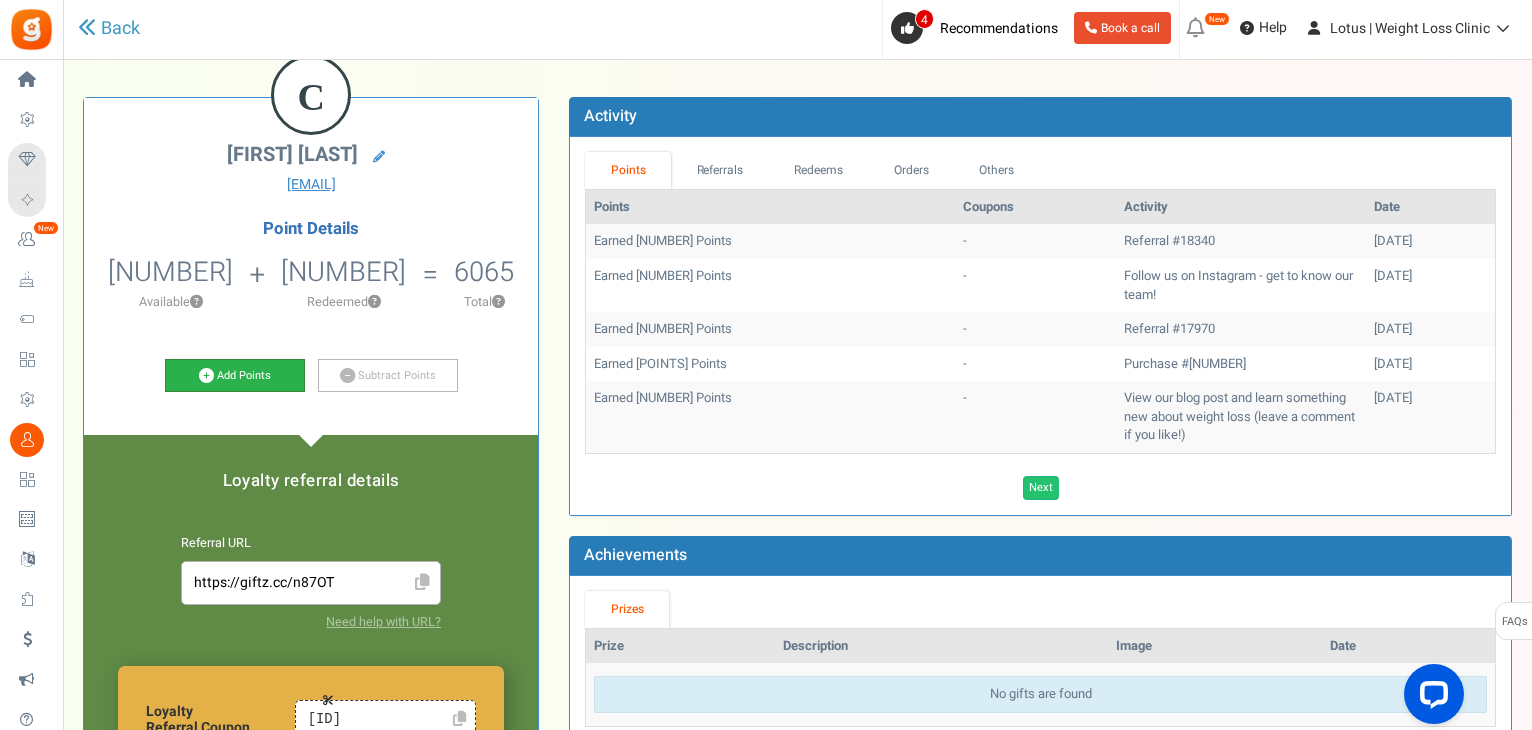 click on "Add Points" at bounding box center [235, 376] 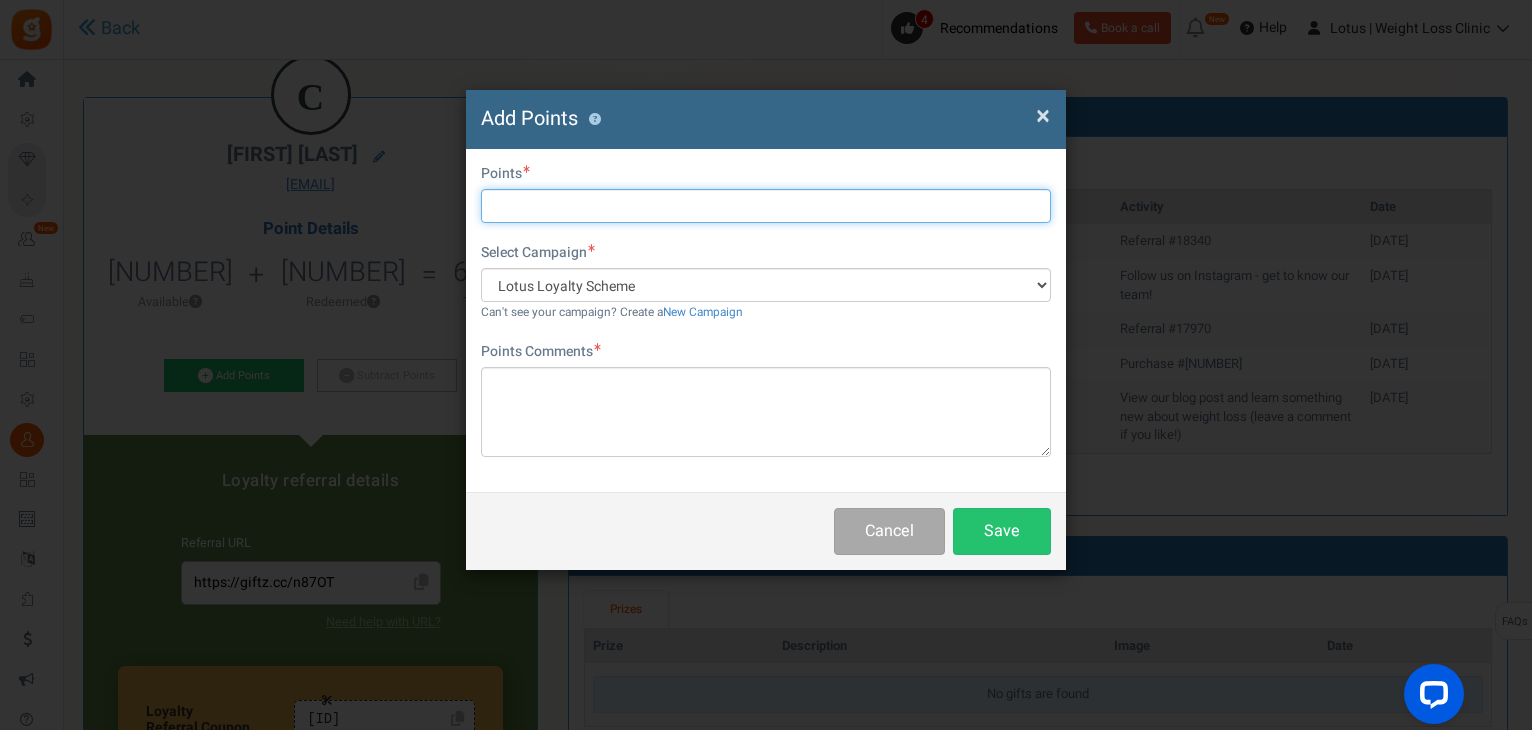 click at bounding box center (766, 206) 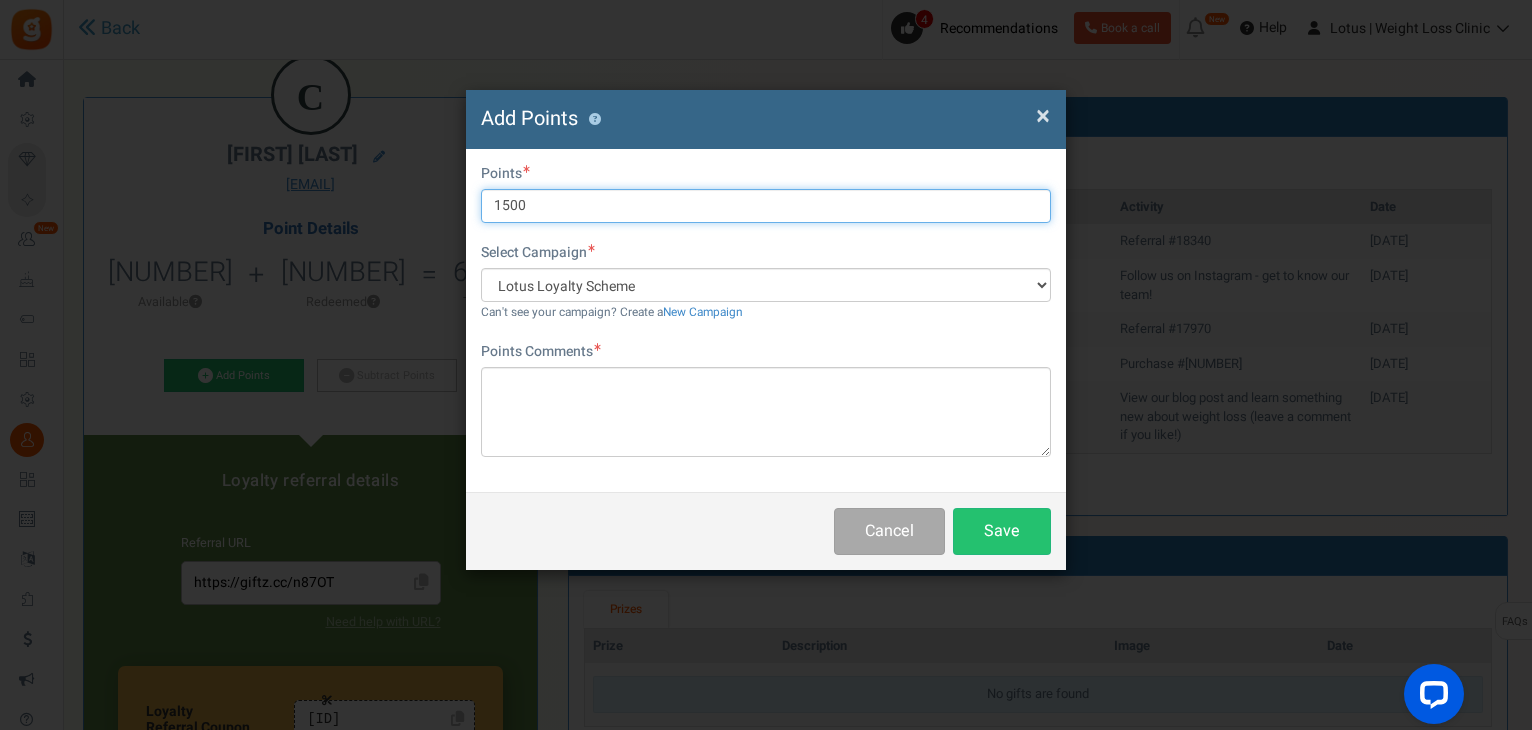 type on "1500" 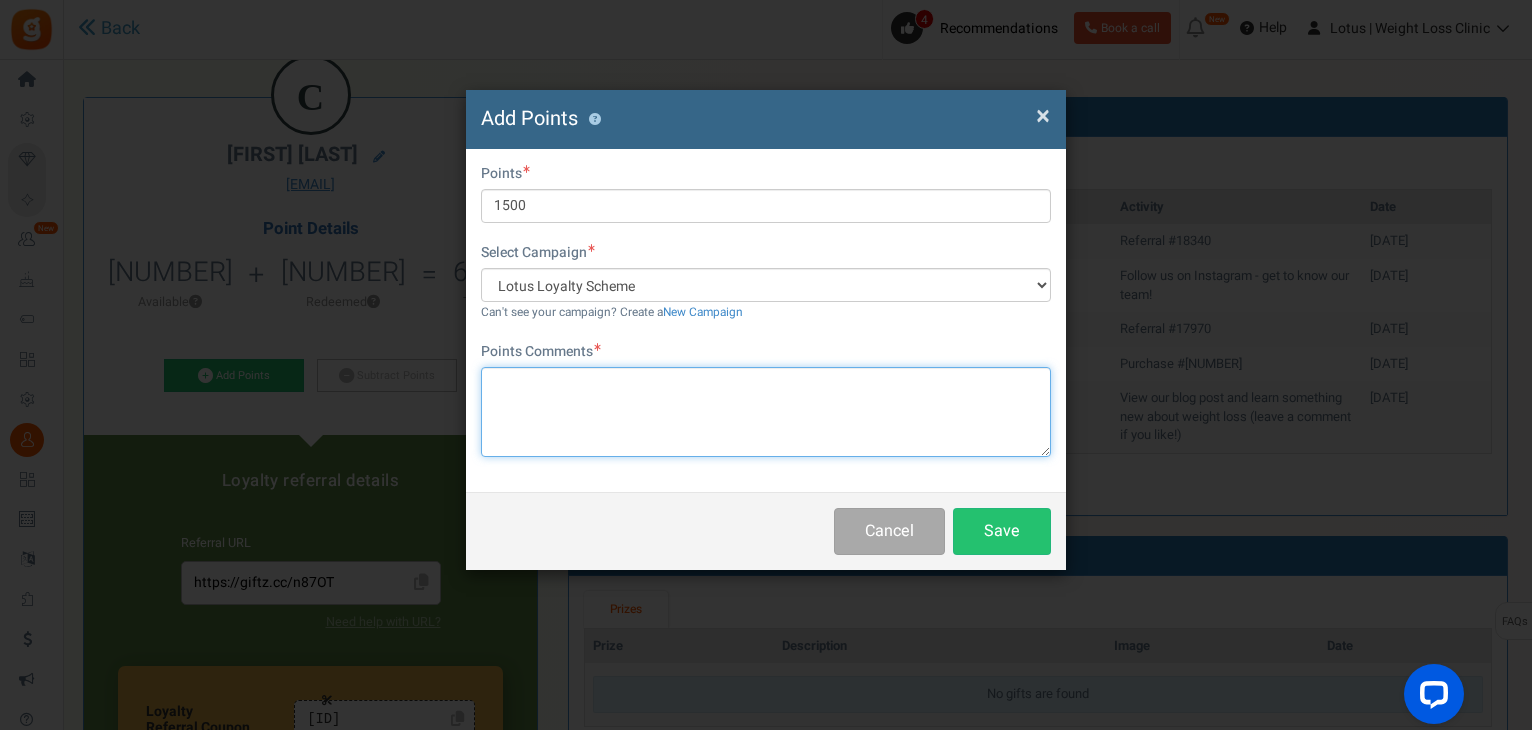 click at bounding box center (766, 412) 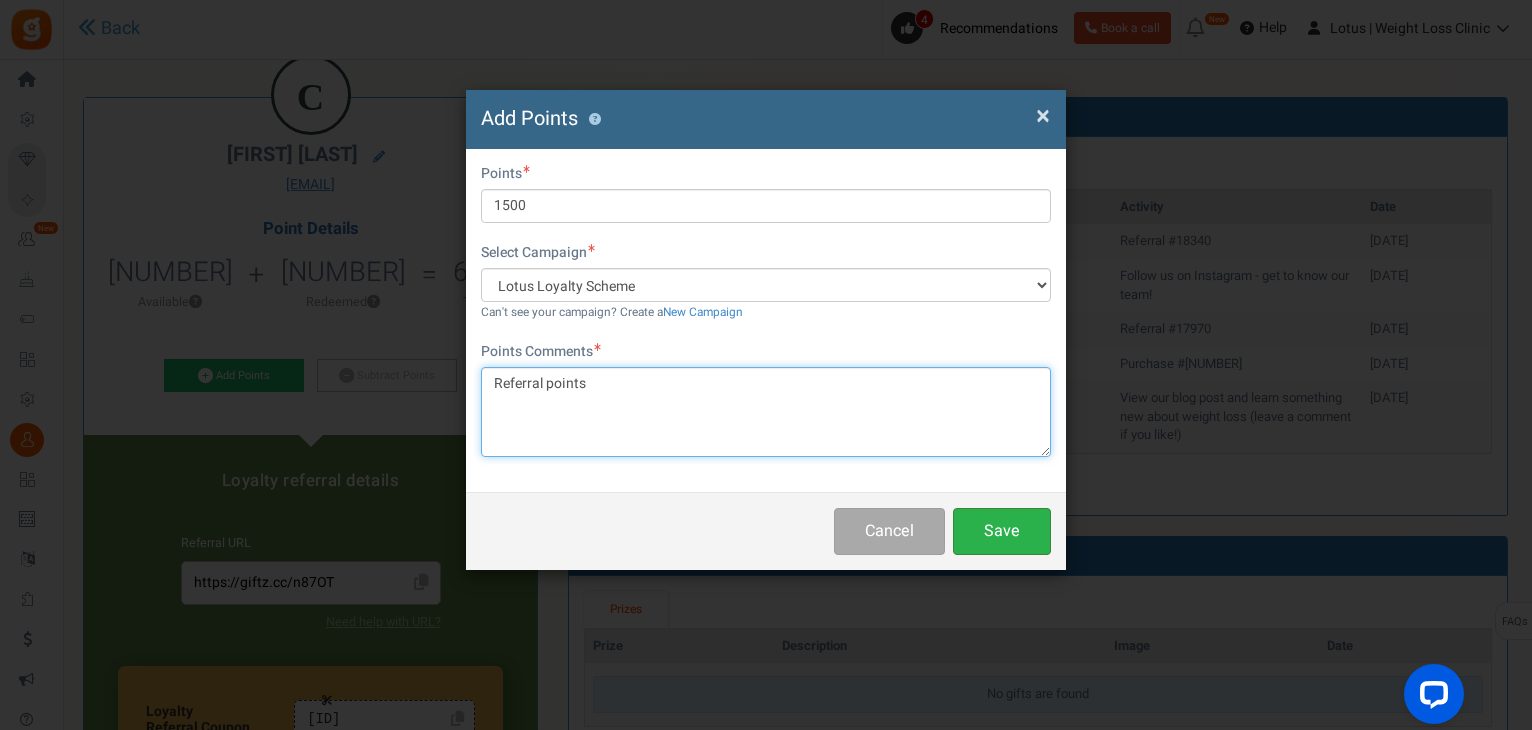 type on "Referral points" 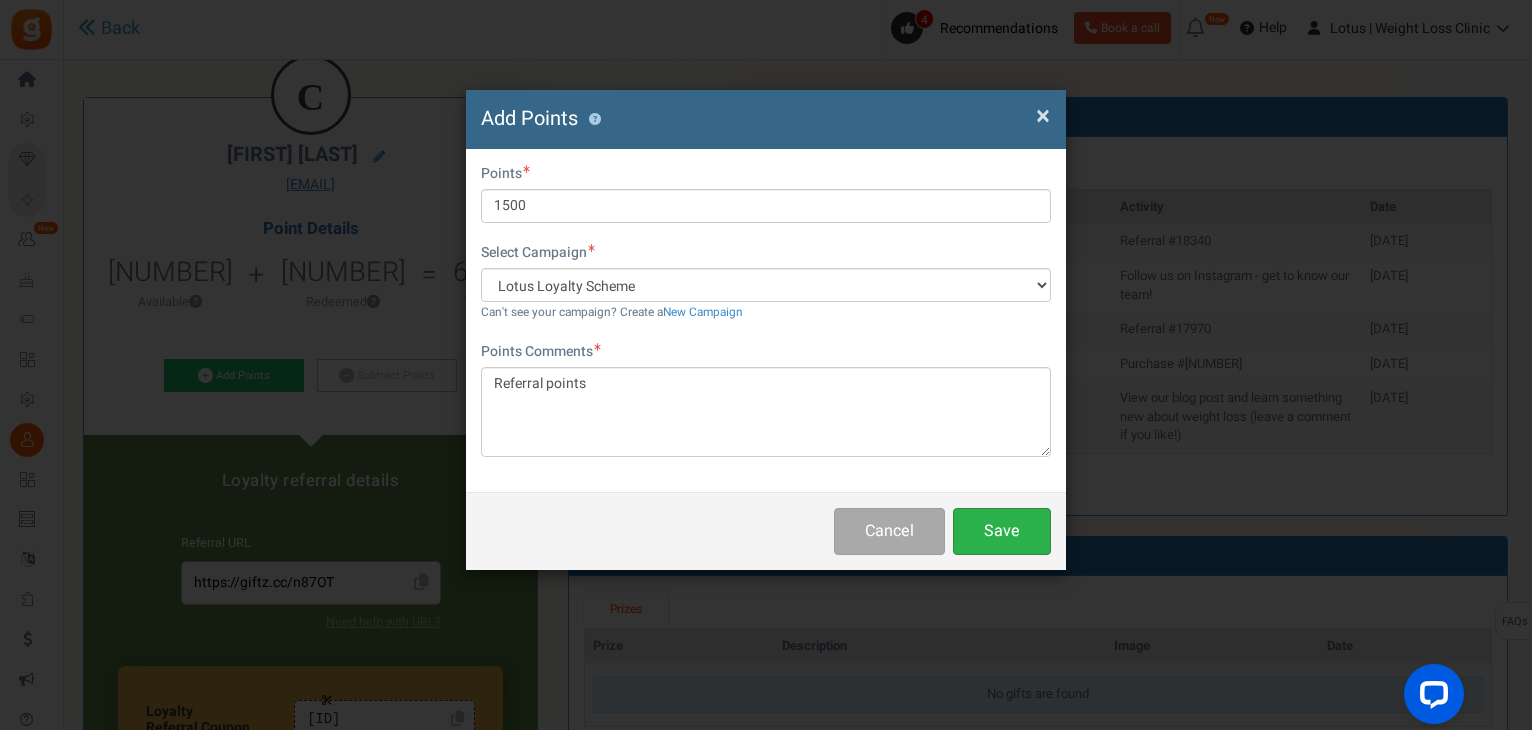 click on "Save" at bounding box center (1002, 531) 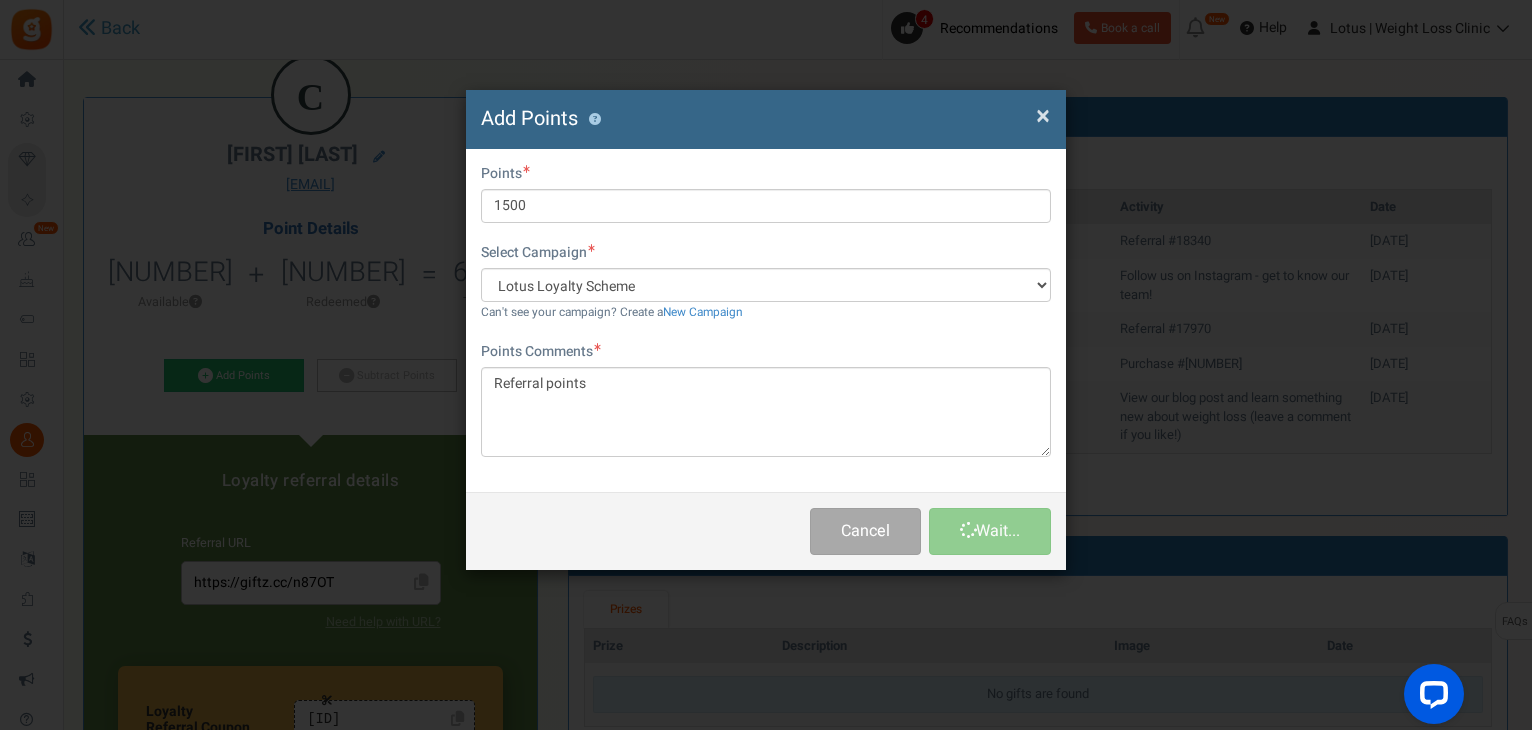 type 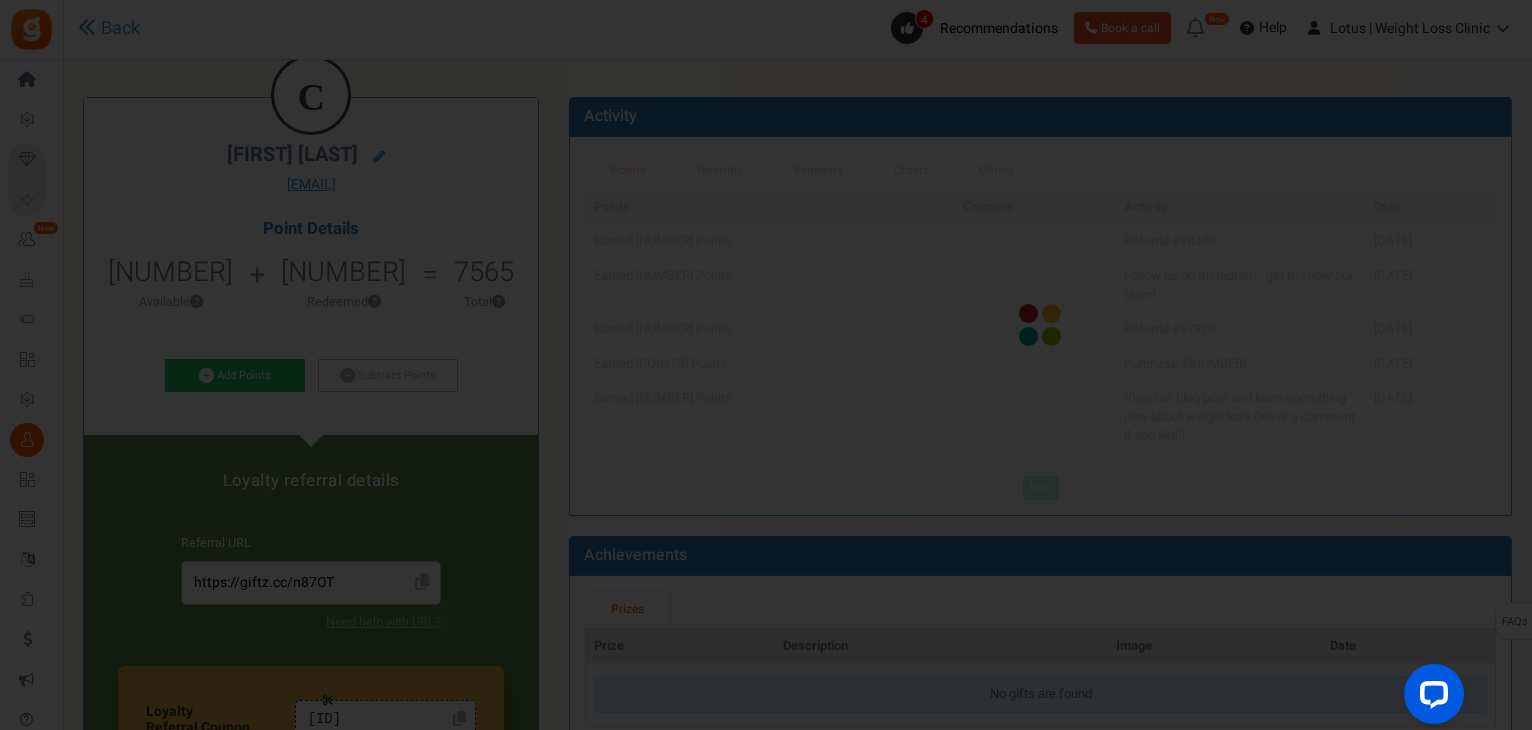 scroll, scrollTop: 0, scrollLeft: 0, axis: both 